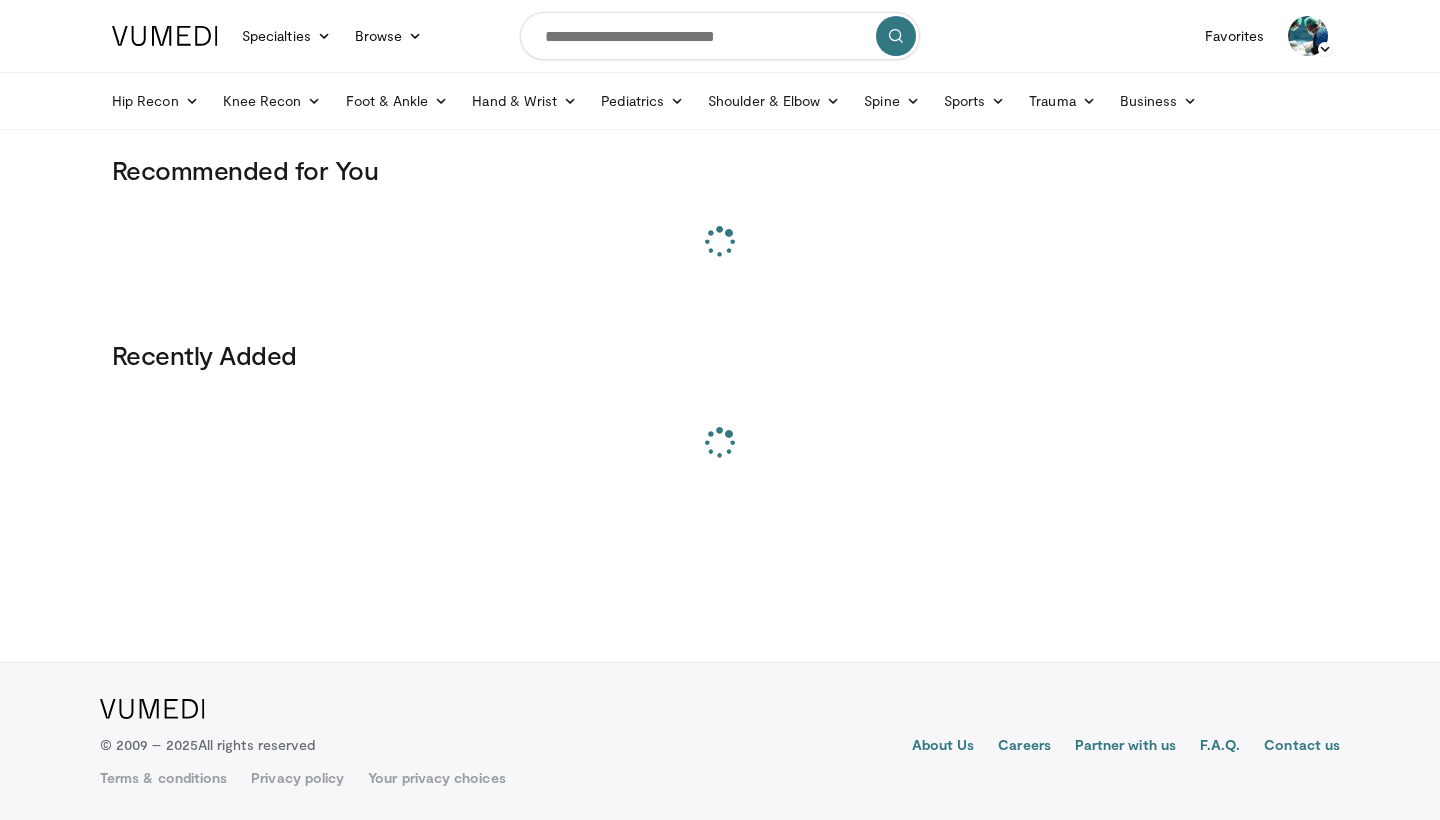 scroll, scrollTop: 0, scrollLeft: 0, axis: both 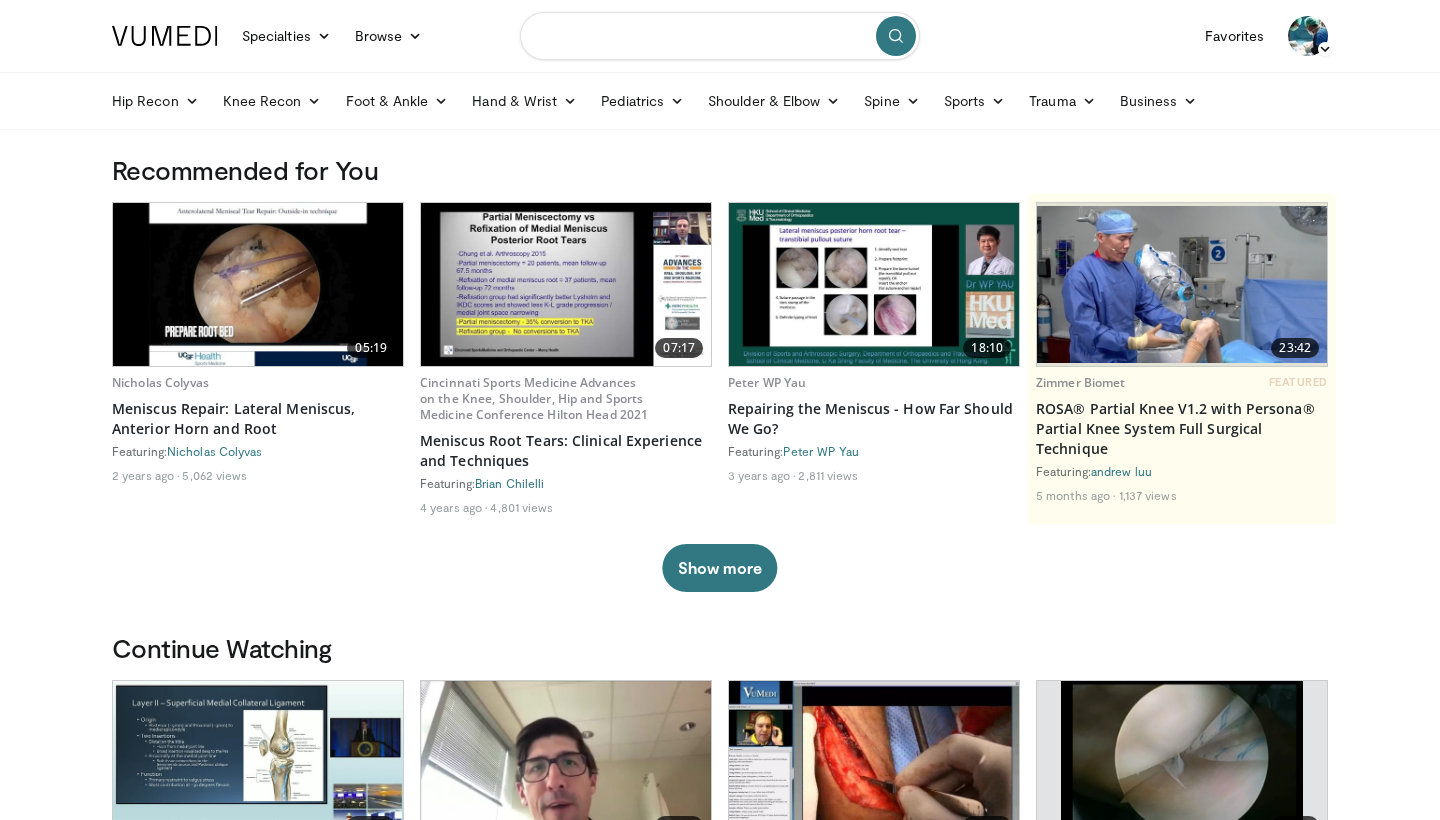 click at bounding box center [720, 36] 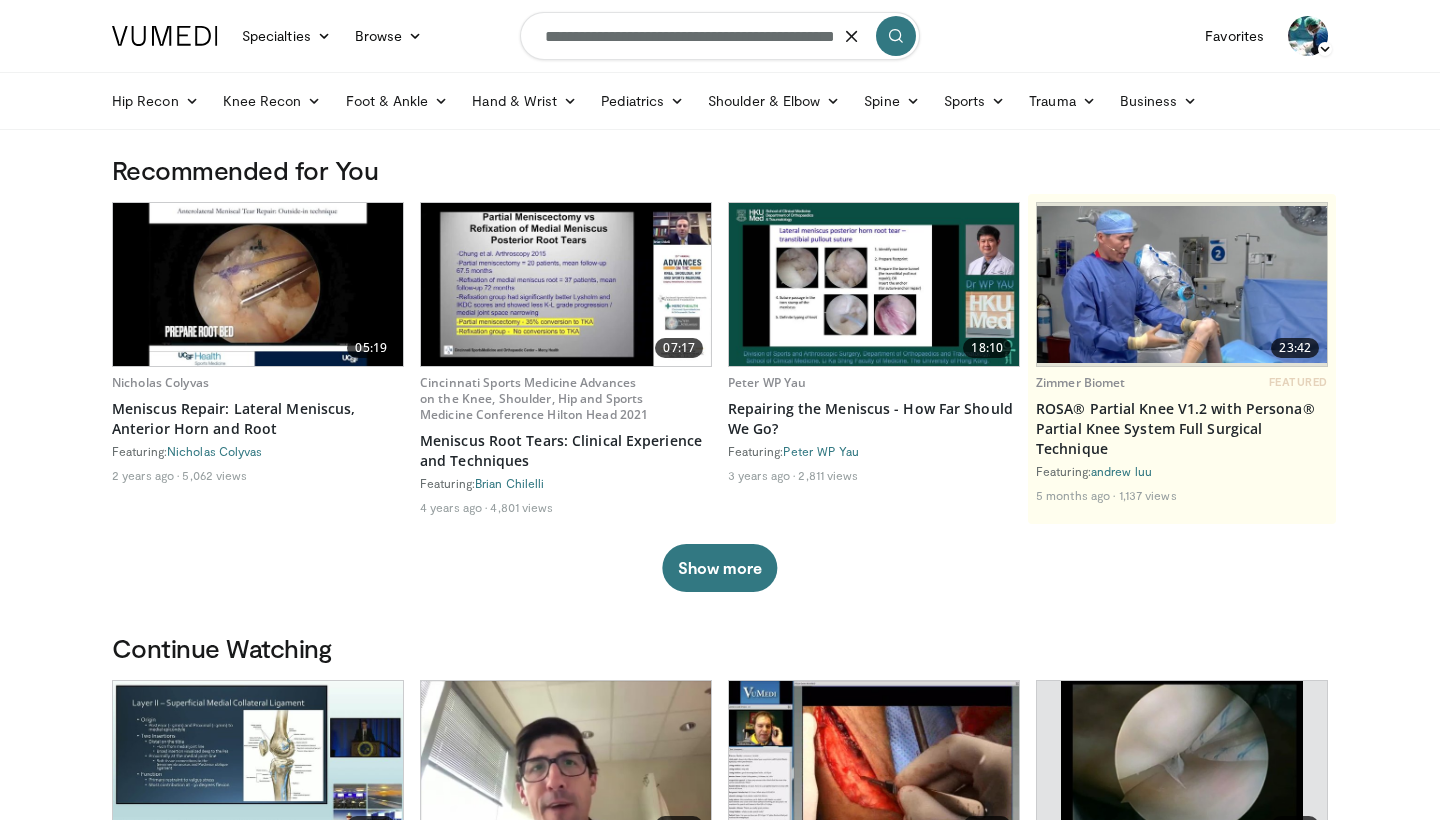 type on "**********" 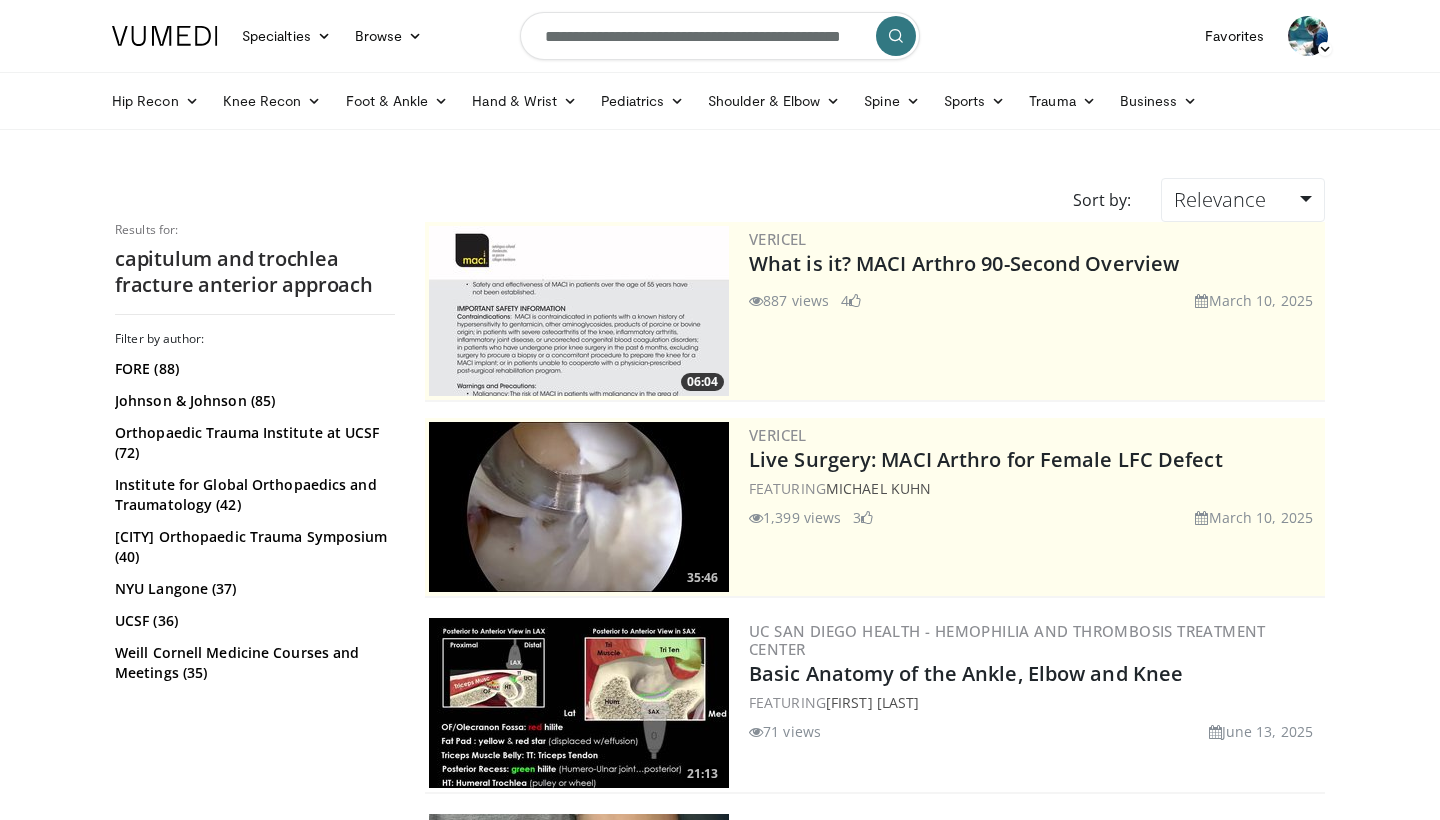 scroll, scrollTop: 0, scrollLeft: 0, axis: both 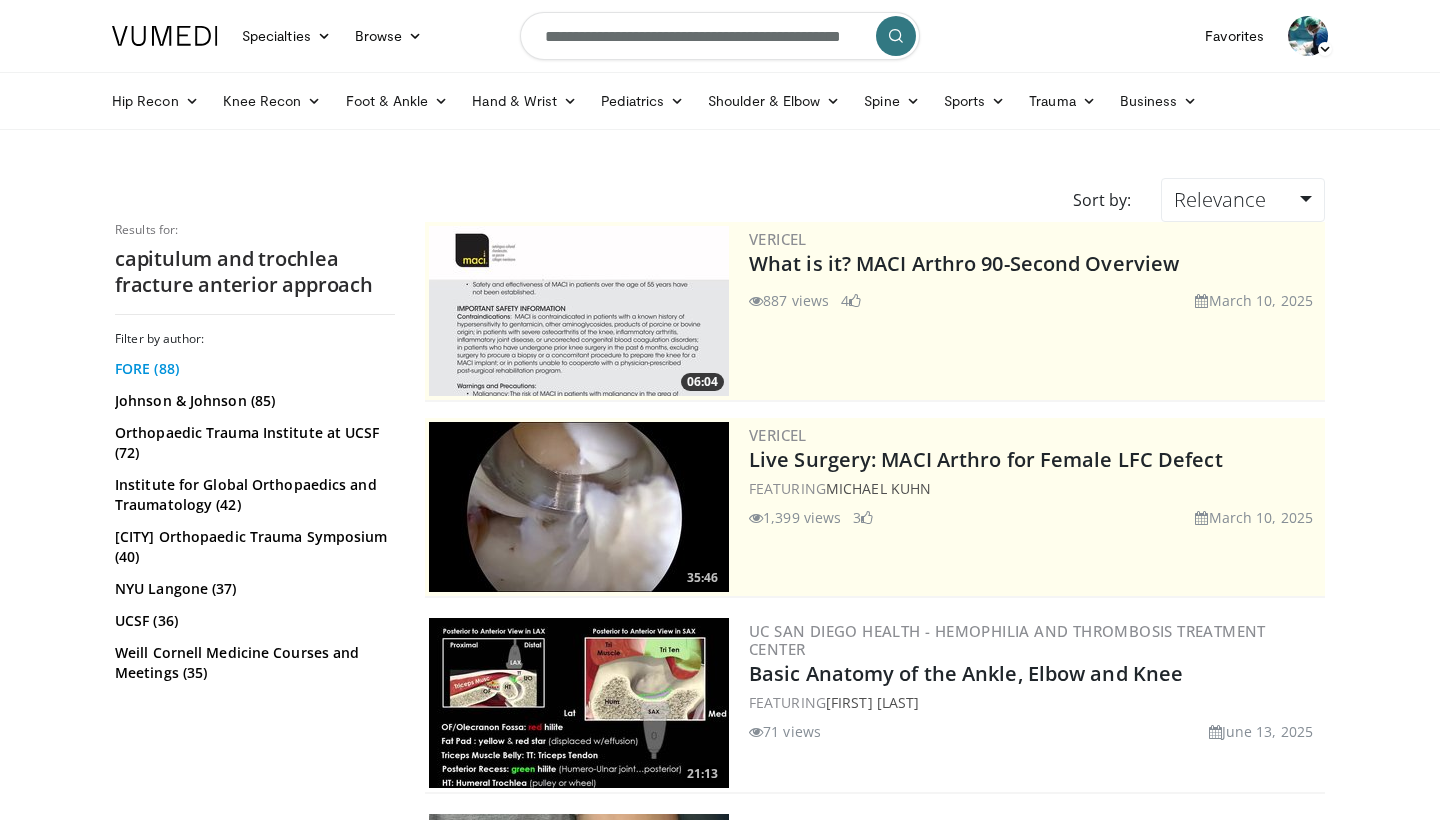 click on "FORE  (88)" at bounding box center (252, 369) 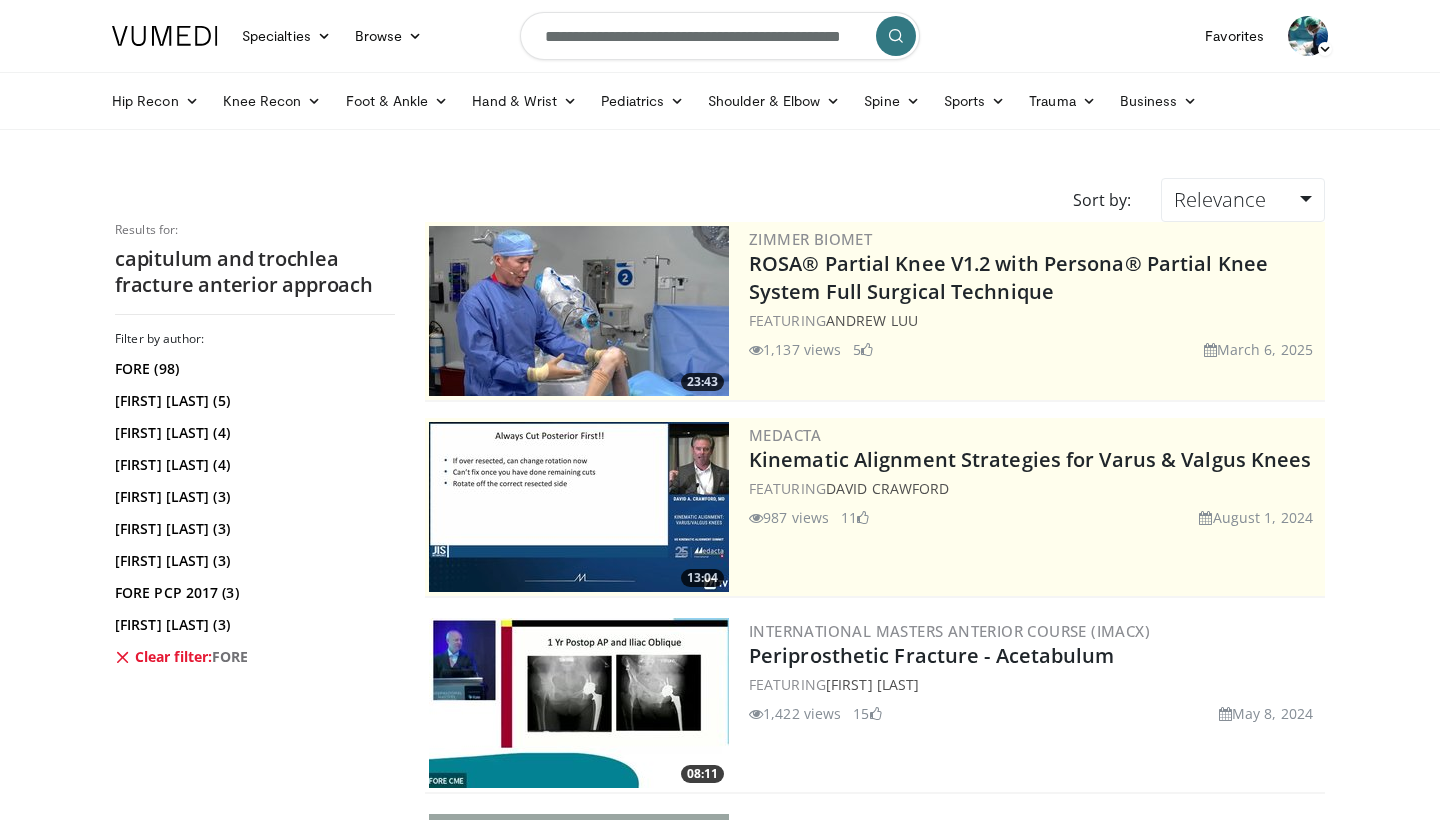 scroll, scrollTop: 0, scrollLeft: 0, axis: both 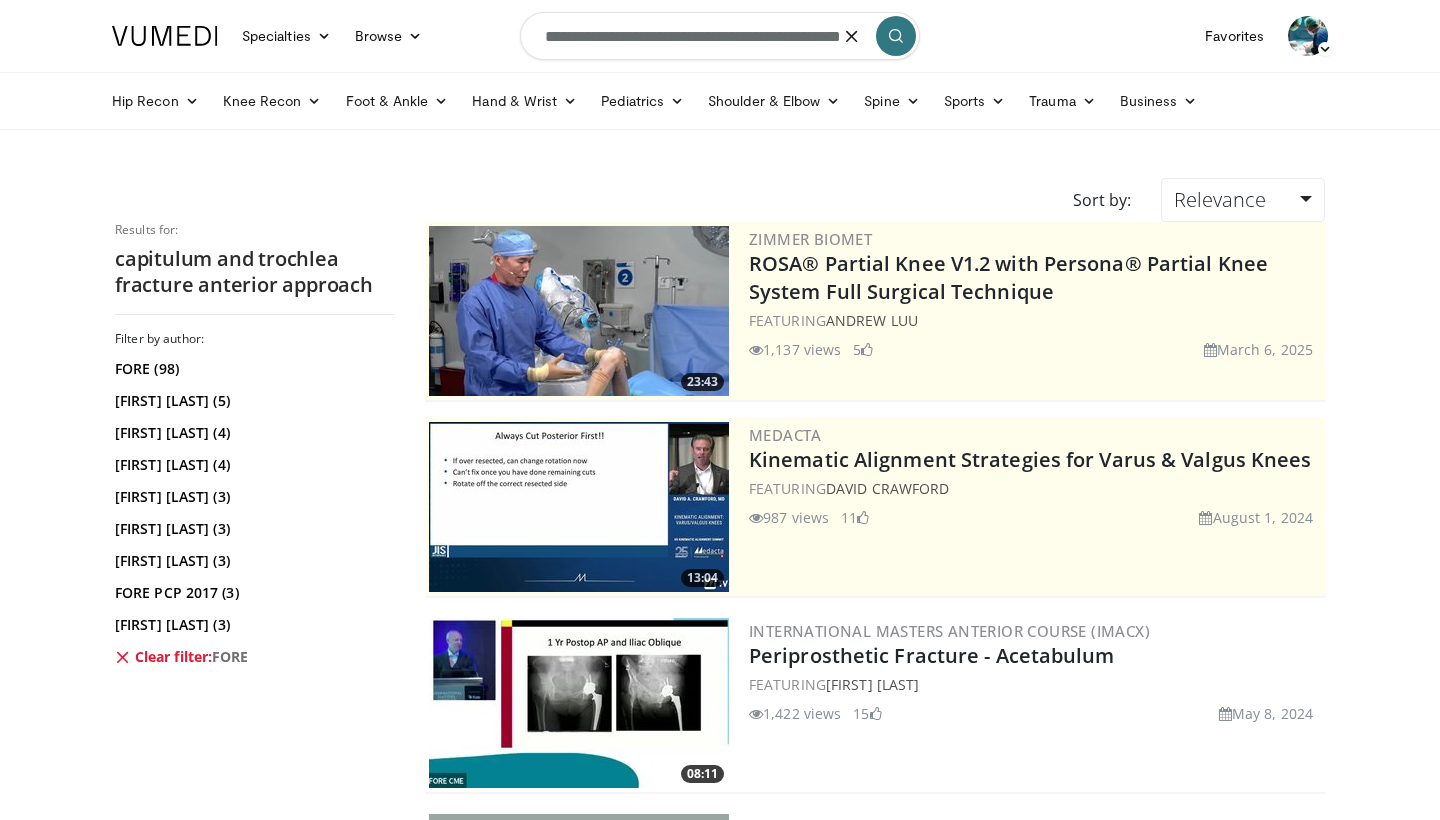 drag, startPoint x: 776, startPoint y: 40, endPoint x: 931, endPoint y: 43, distance: 155.02902 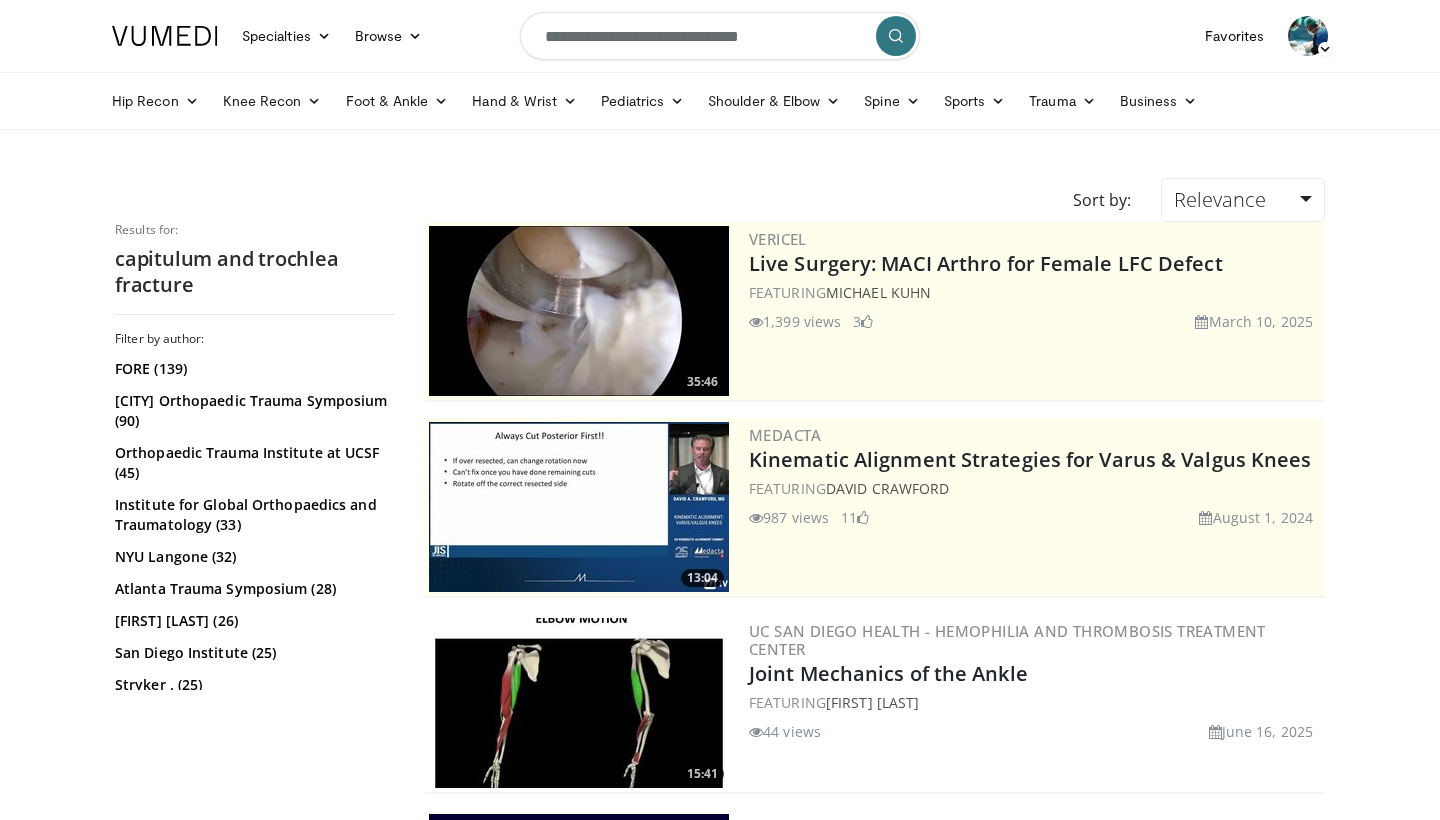 scroll, scrollTop: 0, scrollLeft: 0, axis: both 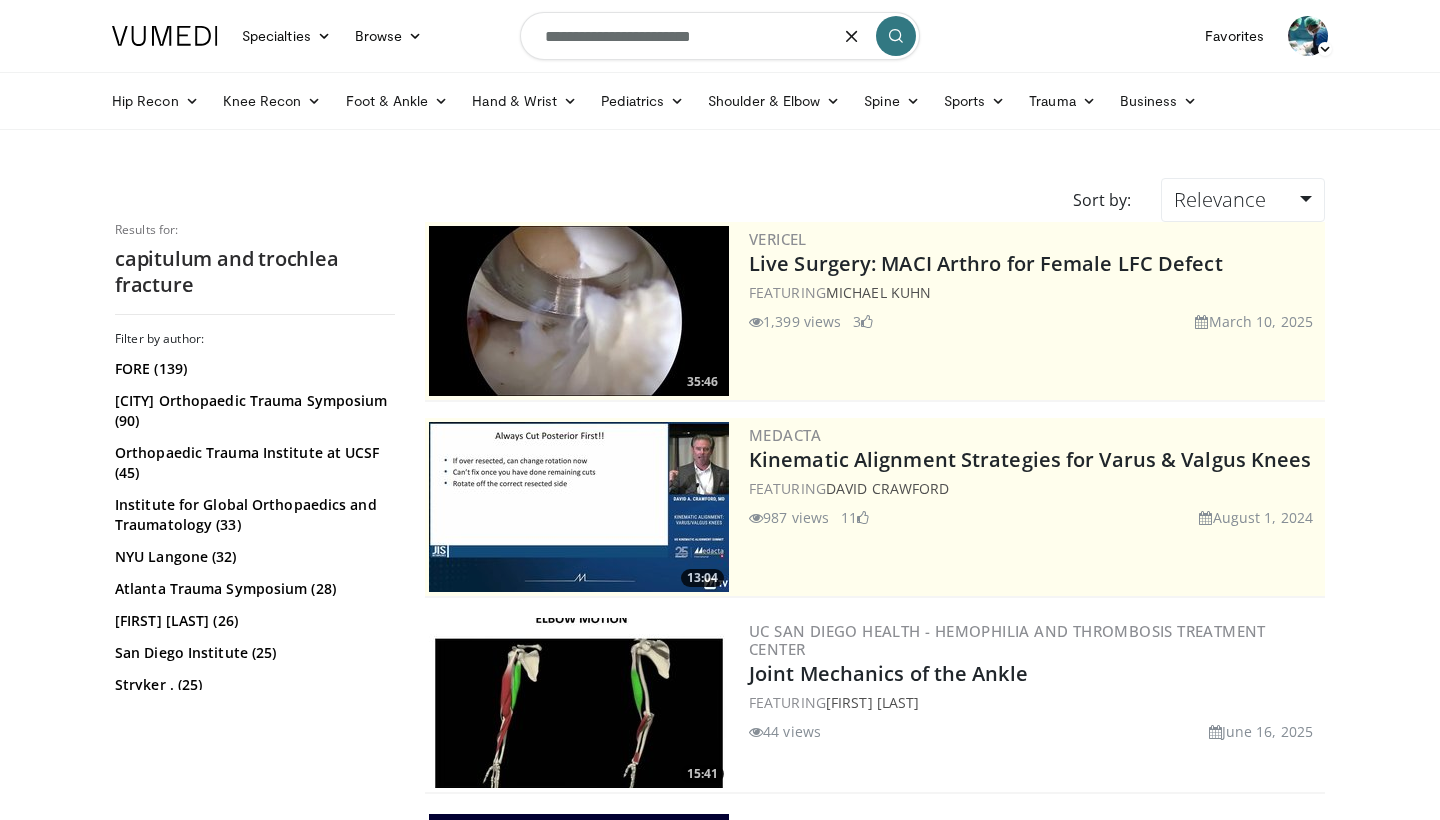 type on "**********" 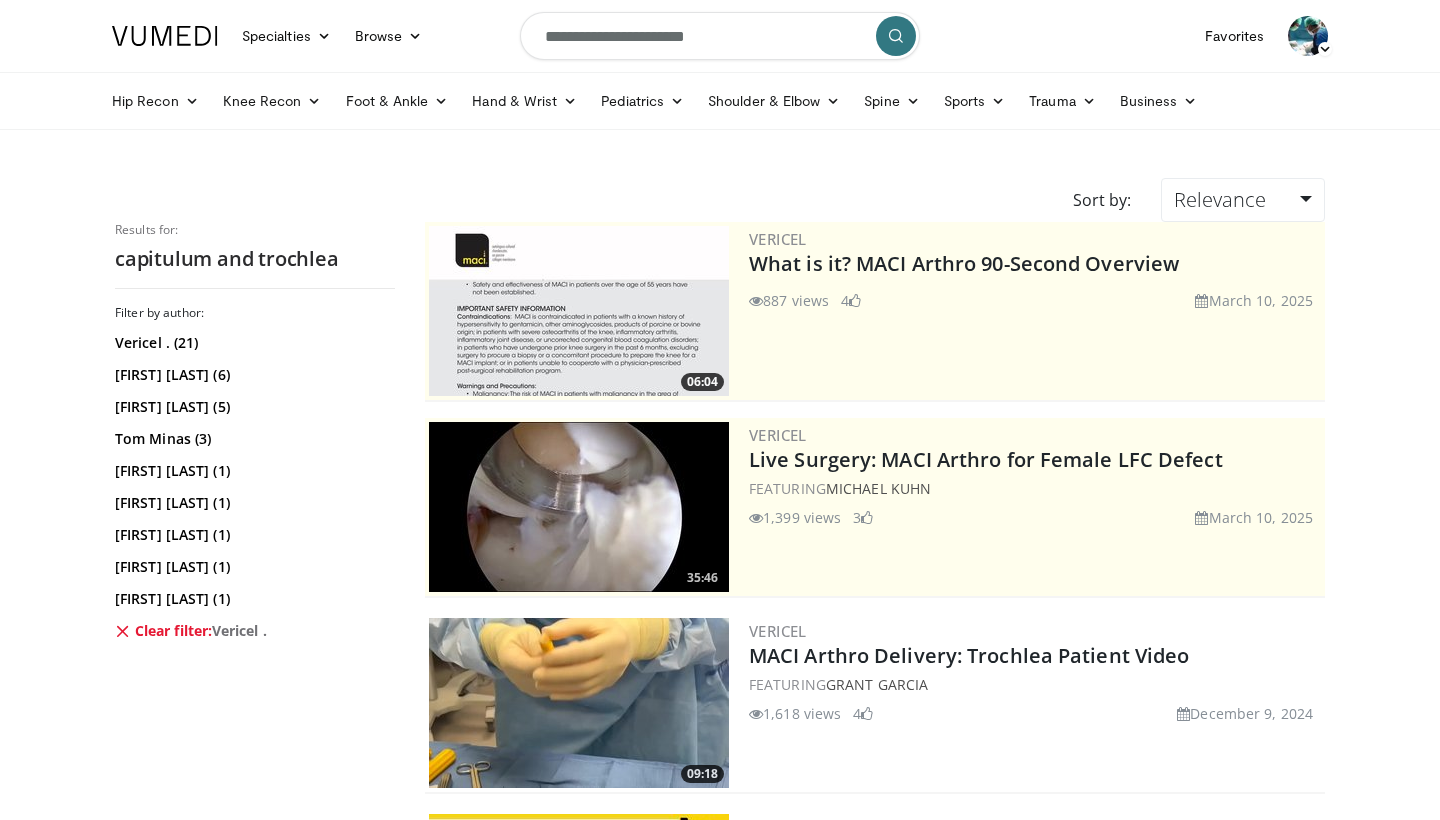 scroll, scrollTop: 0, scrollLeft: 0, axis: both 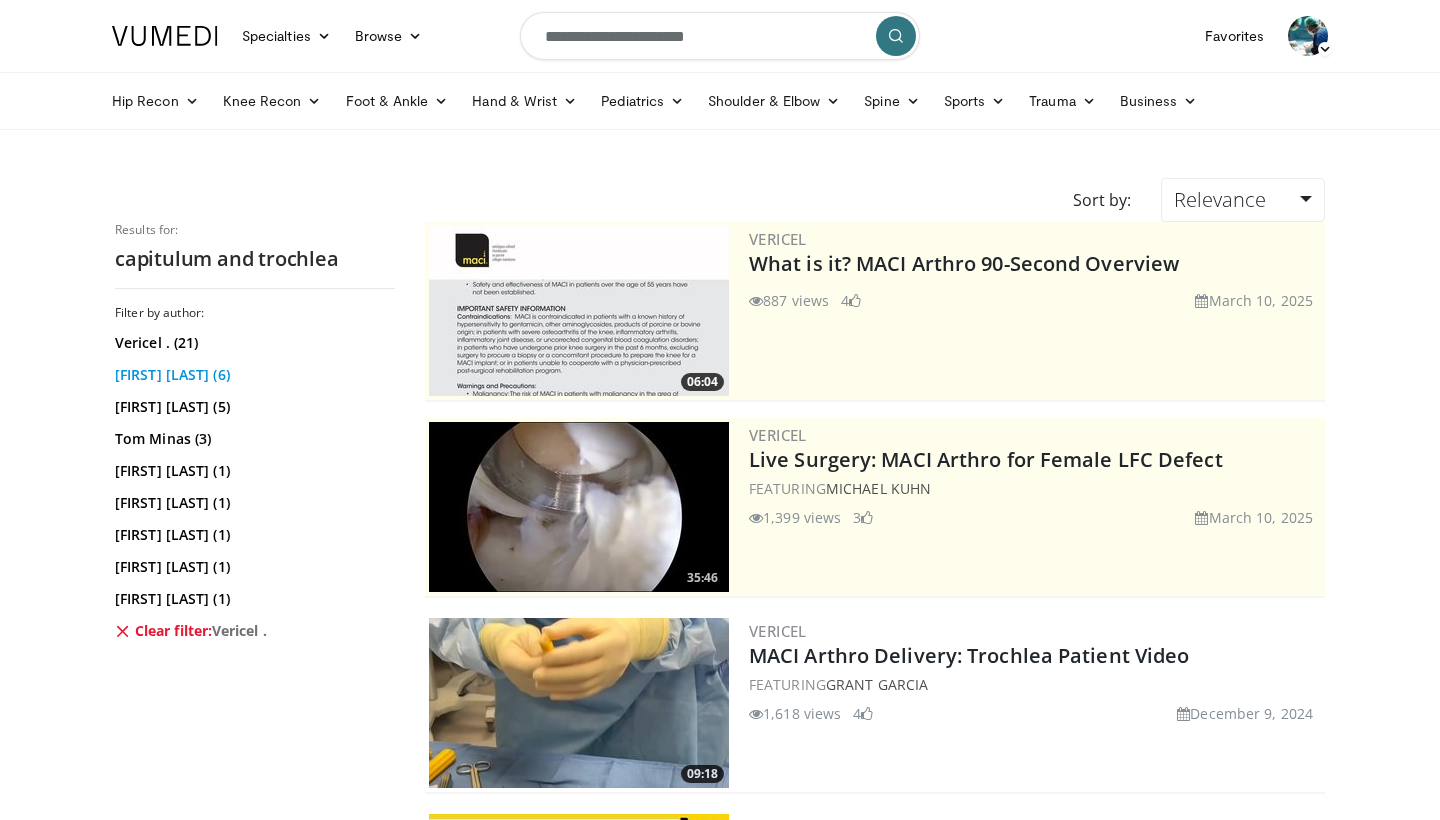 click on "[FIRST] [LAST] (6)" at bounding box center (252, 375) 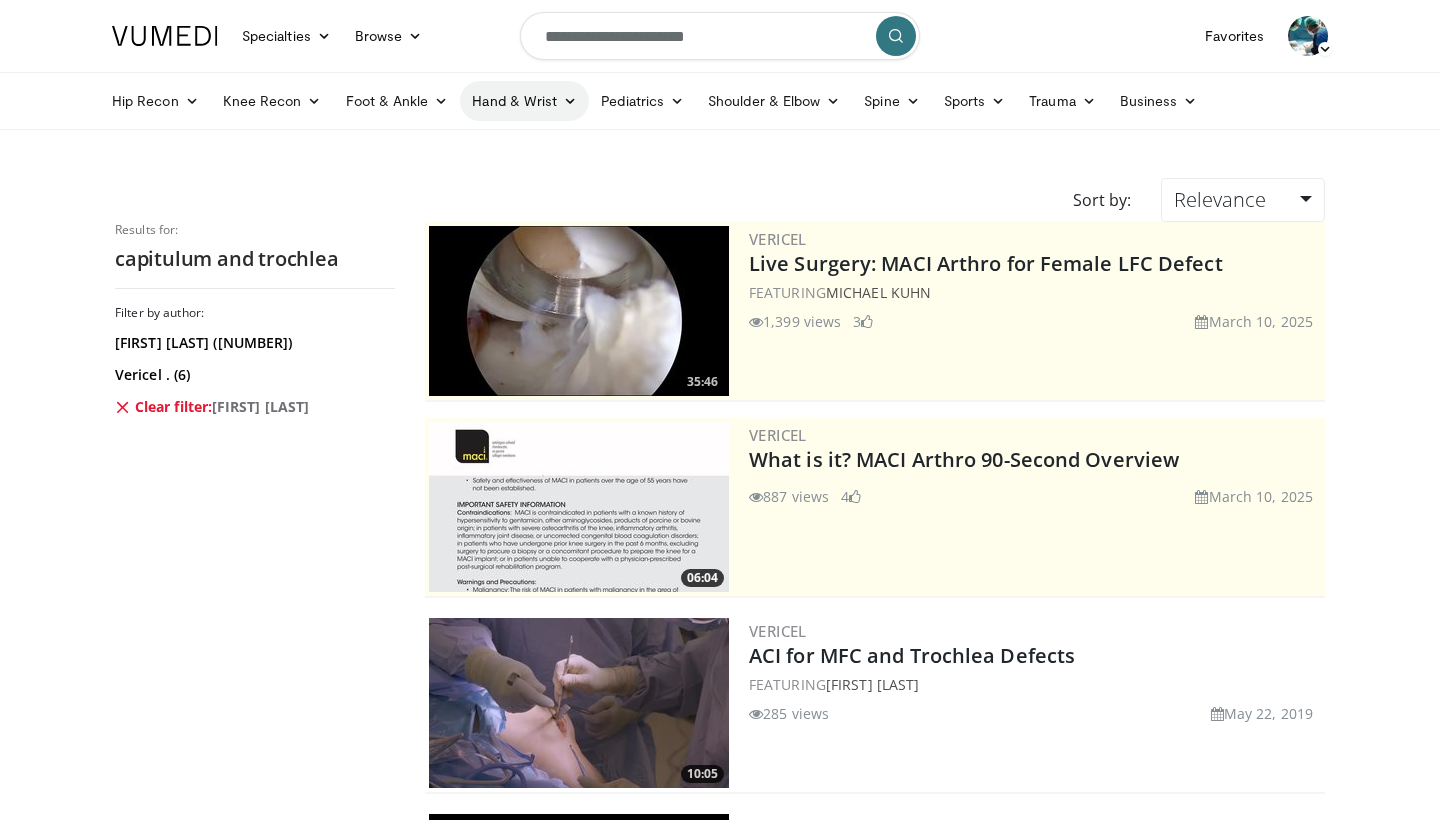 scroll, scrollTop: 0, scrollLeft: 0, axis: both 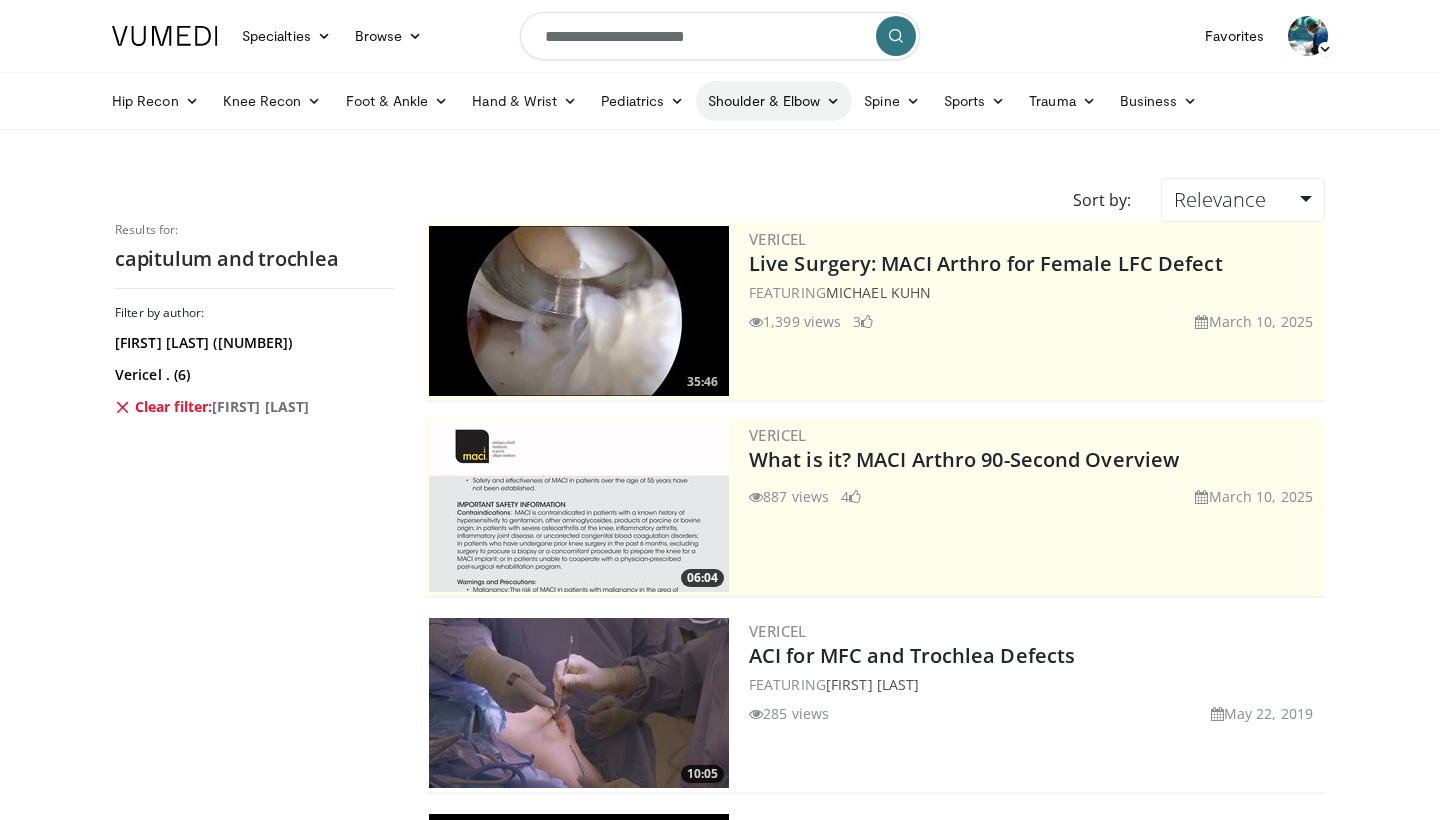 click on "Shoulder & Elbow" at bounding box center [774, 101] 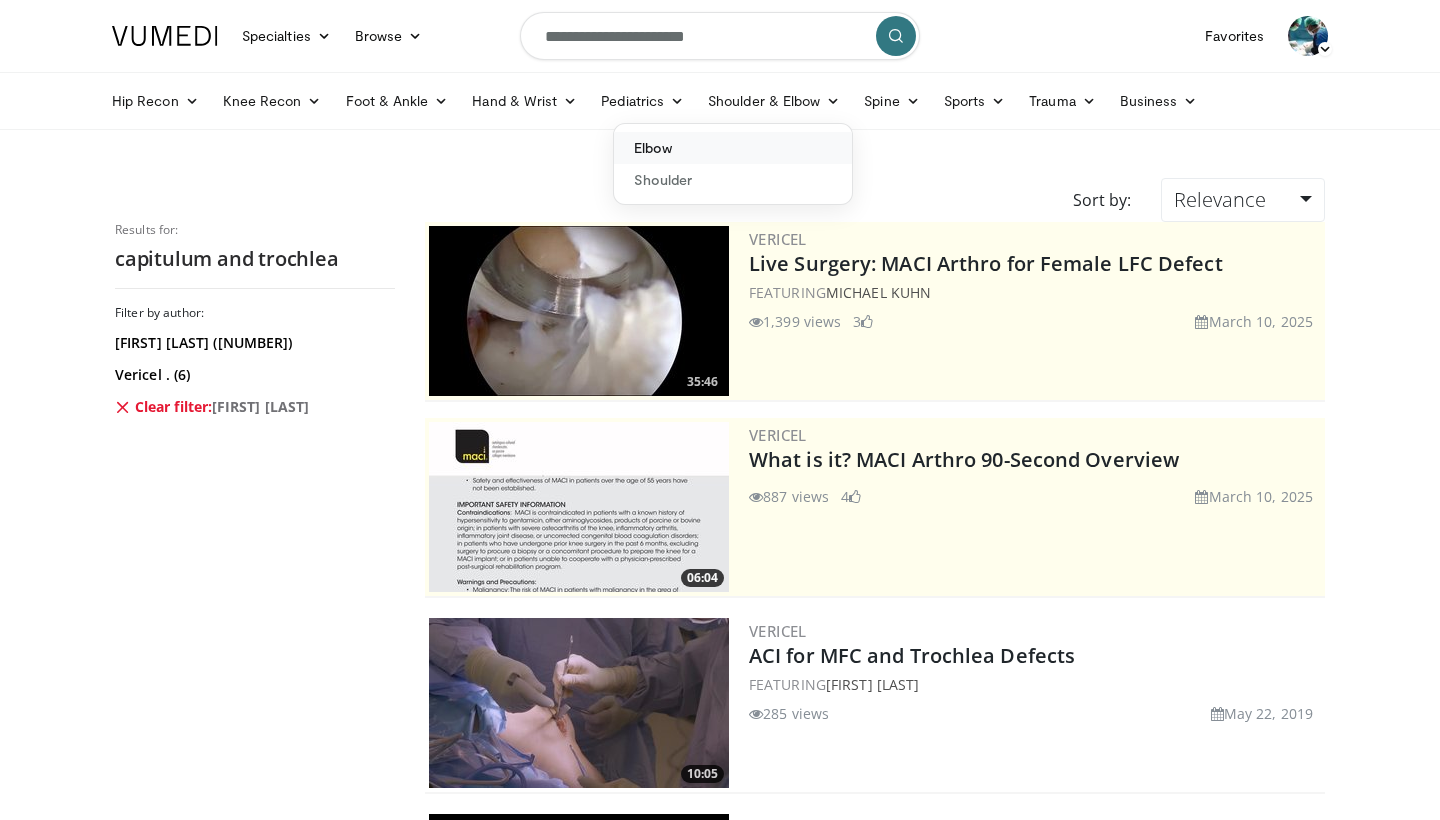 click on "Elbow" at bounding box center (733, 148) 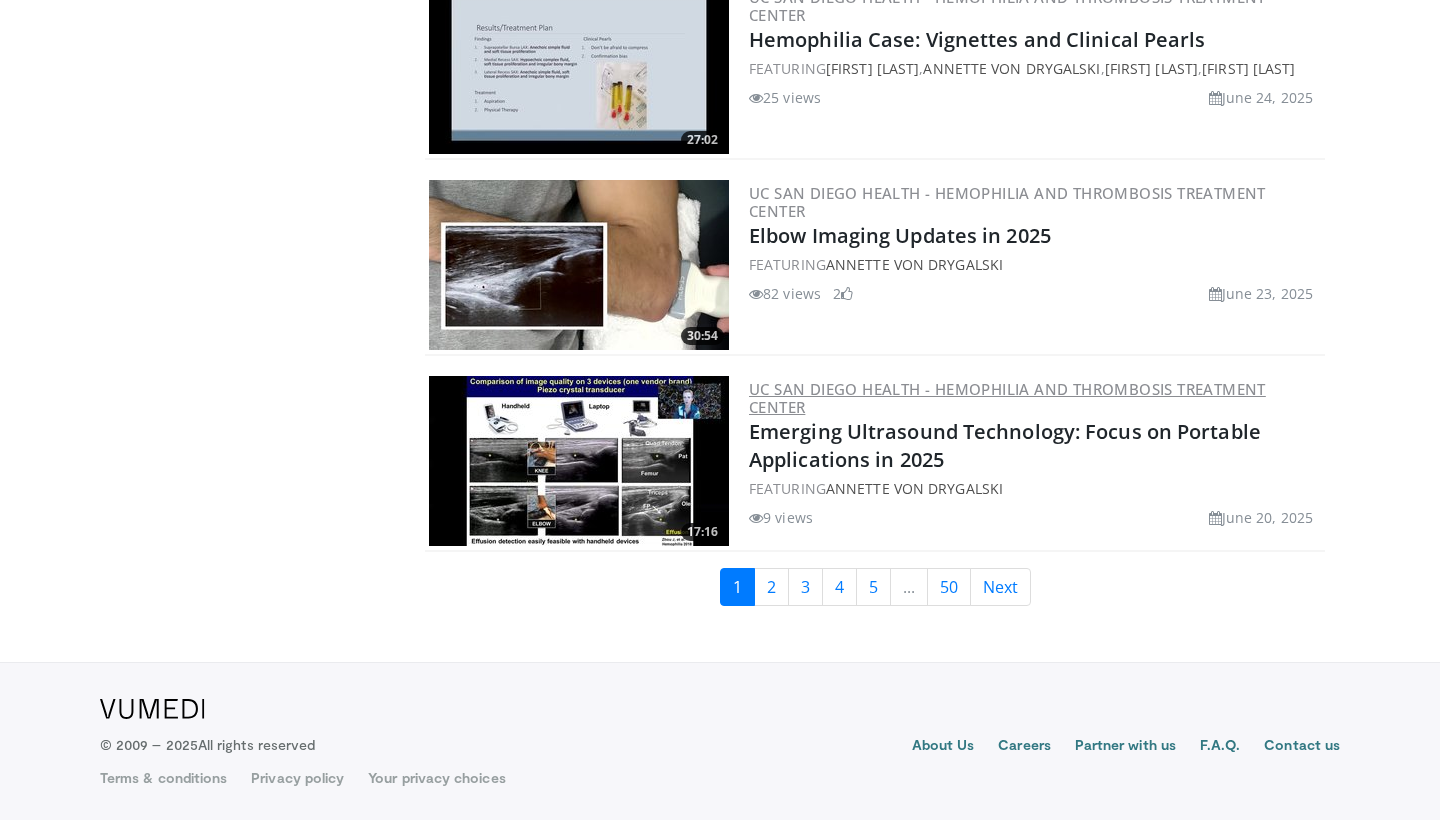 scroll, scrollTop: 4554, scrollLeft: 0, axis: vertical 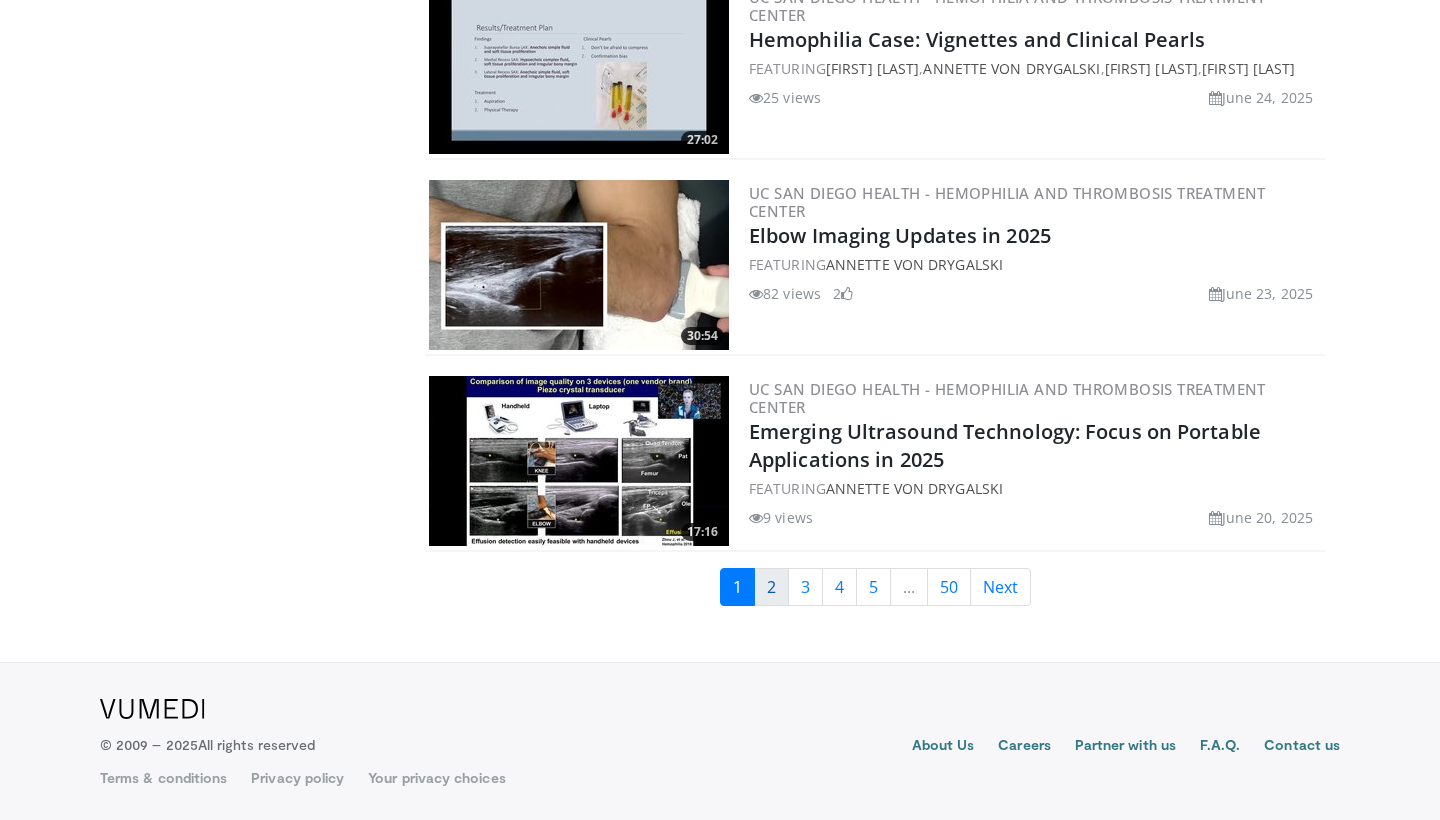 click on "2" at bounding box center [771, 587] 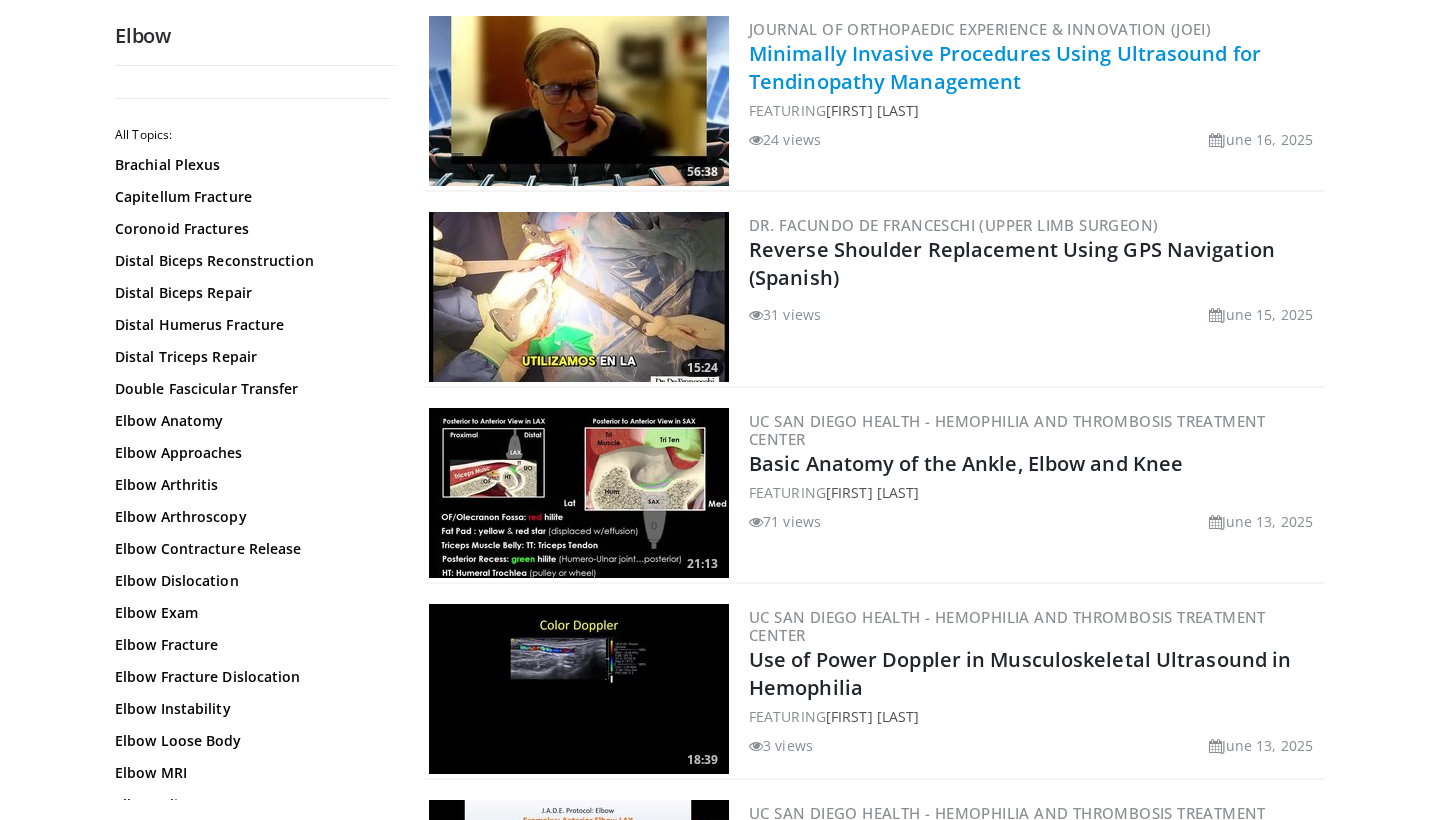 scroll, scrollTop: 1584, scrollLeft: 0, axis: vertical 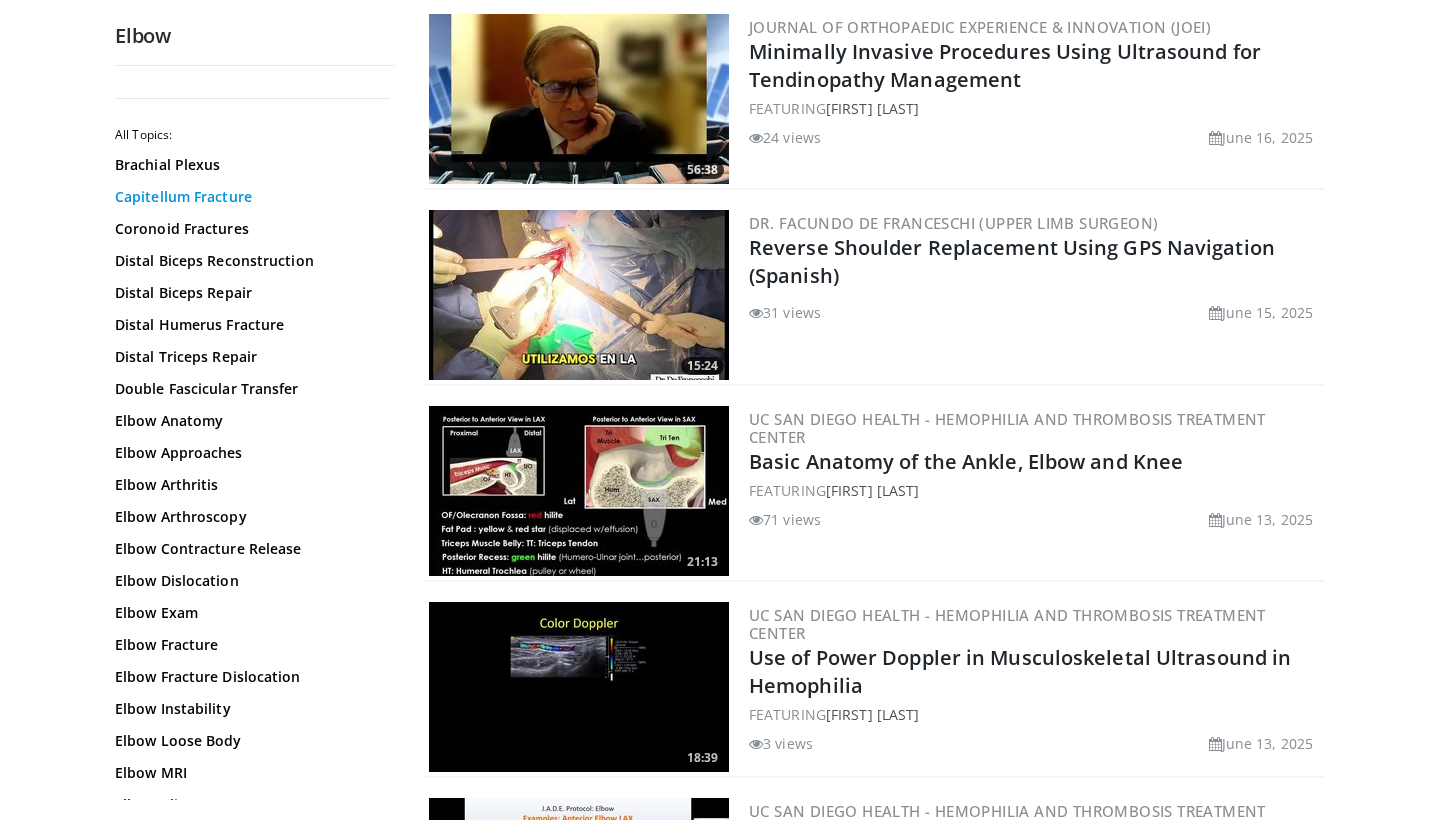 click on "Capitellum Fracture" at bounding box center (250, 197) 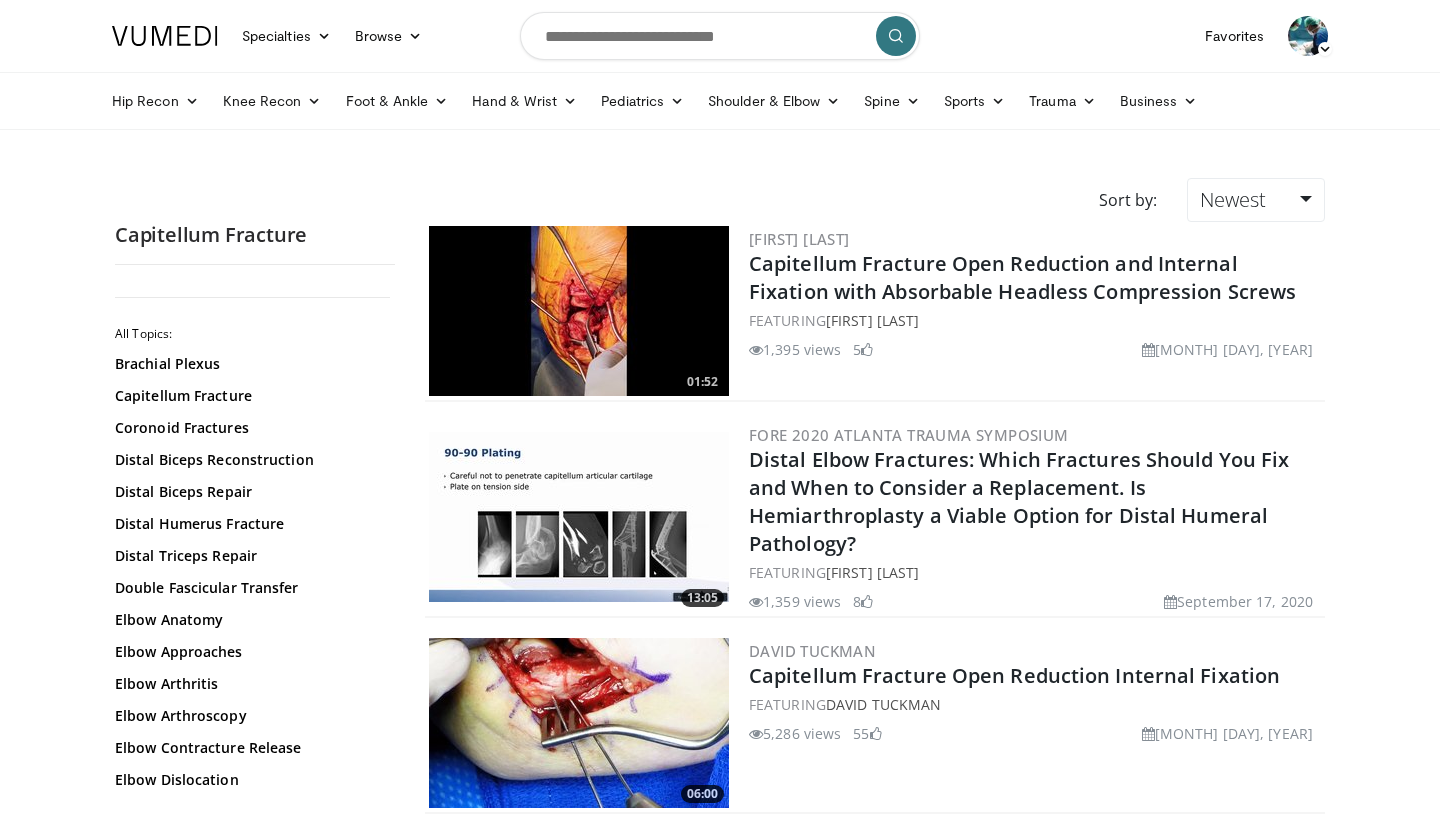 scroll, scrollTop: 0, scrollLeft: 0, axis: both 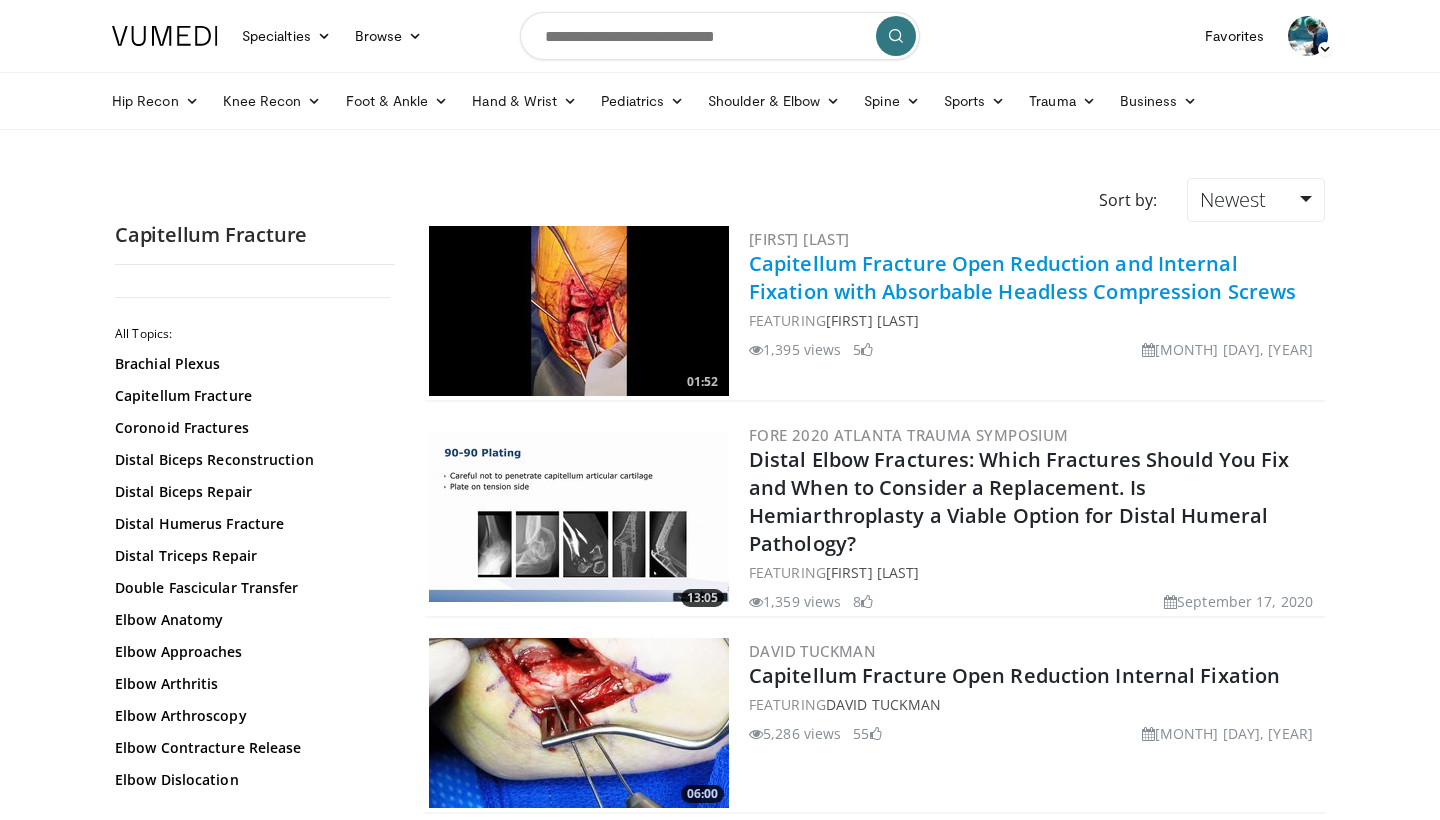 click on "Capitellum Fracture Open Reduction and Internal Fixation with Absorbable Headless Compression Screws" at bounding box center (1022, 277) 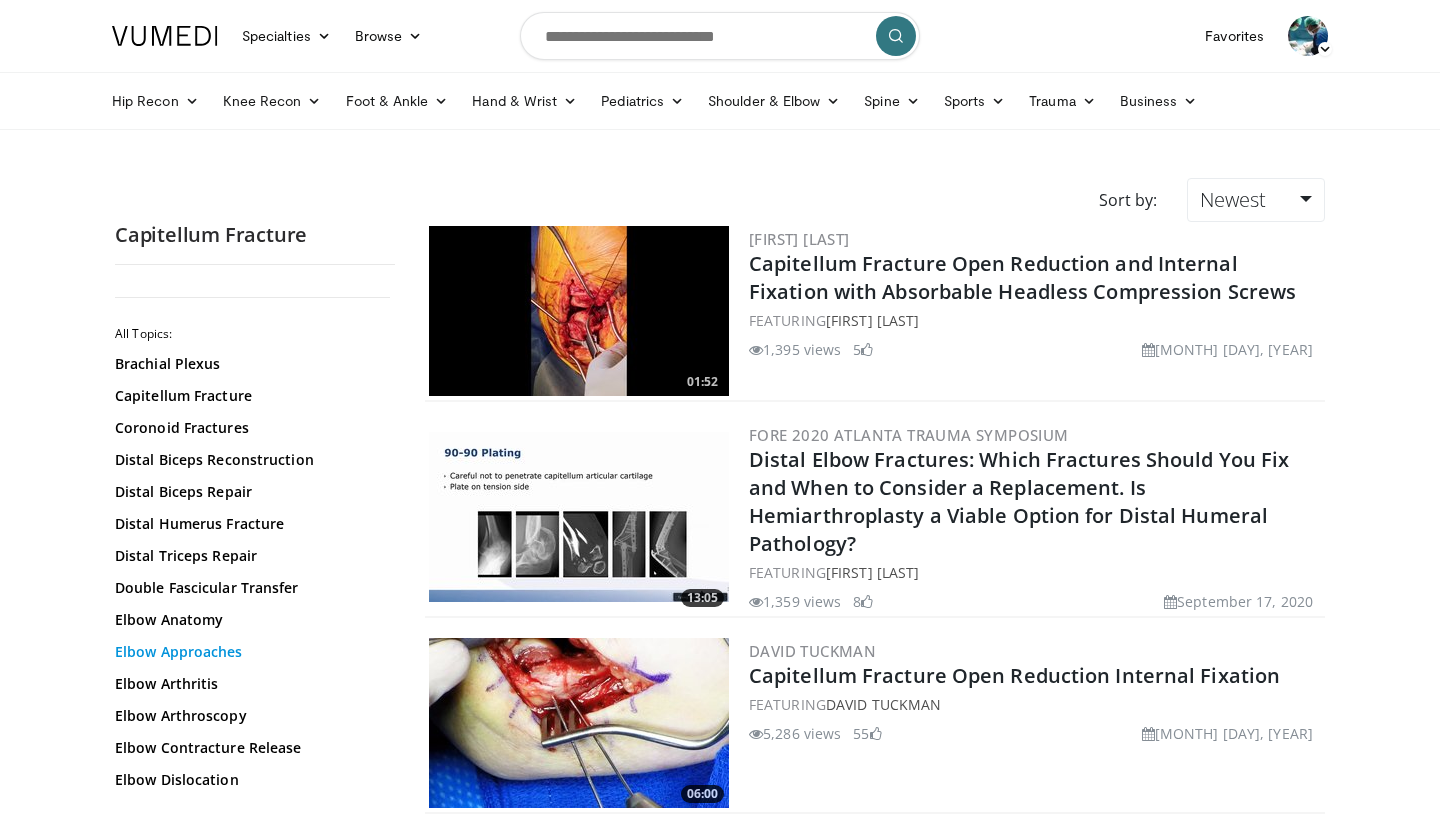 click on "Elbow Approaches" at bounding box center [250, 652] 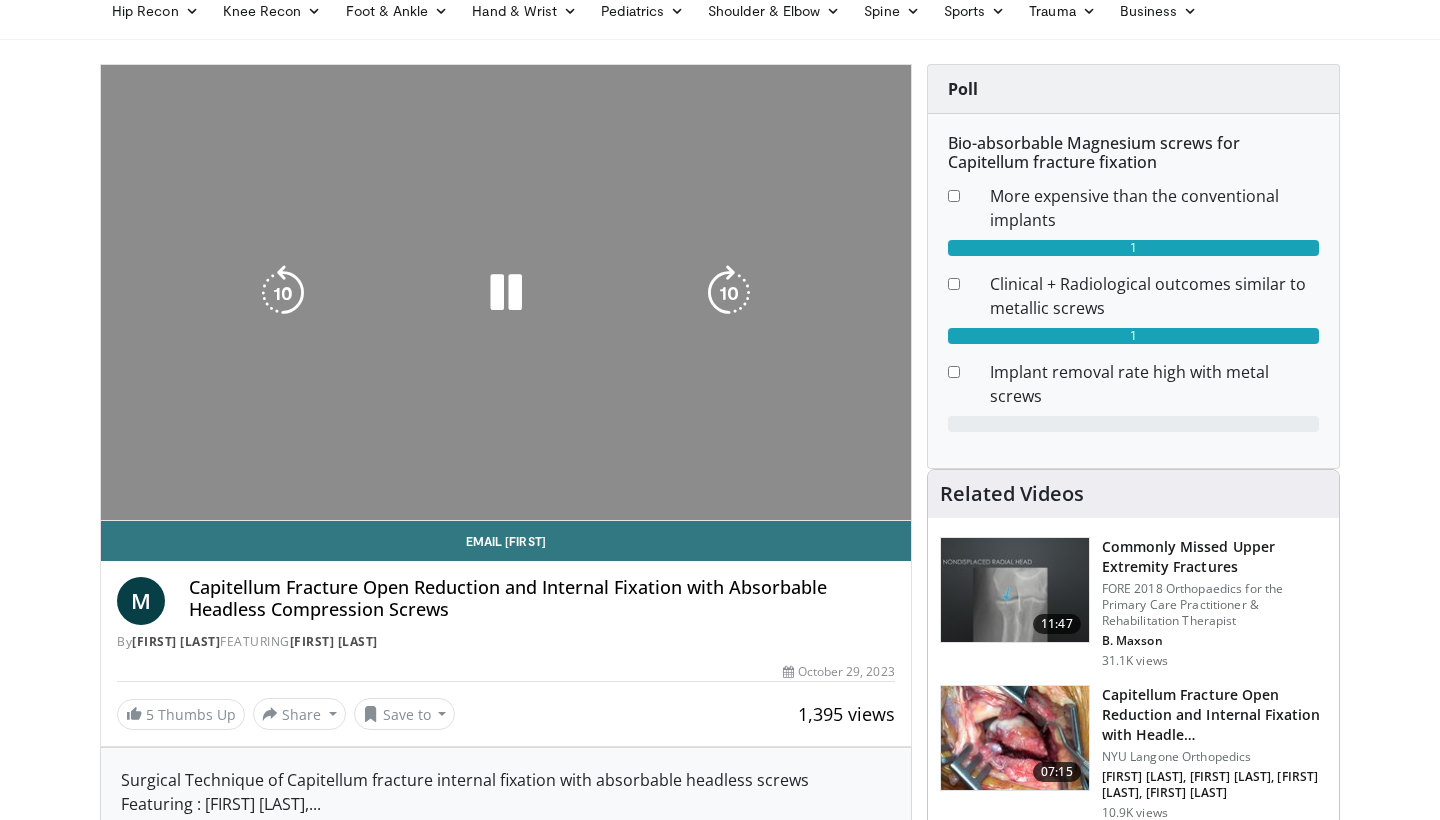 scroll, scrollTop: 92, scrollLeft: 0, axis: vertical 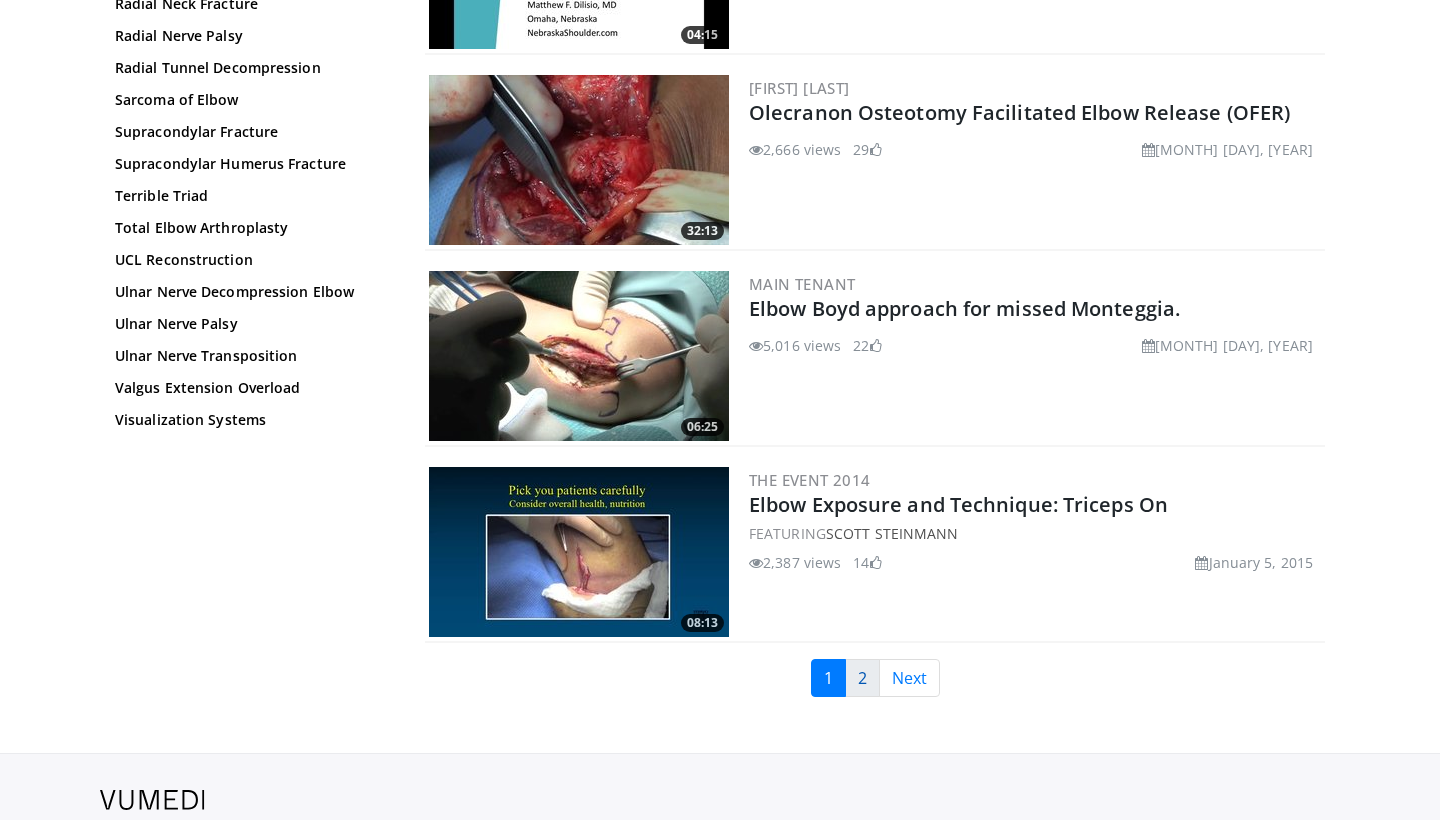 click on "2" at bounding box center [862, 678] 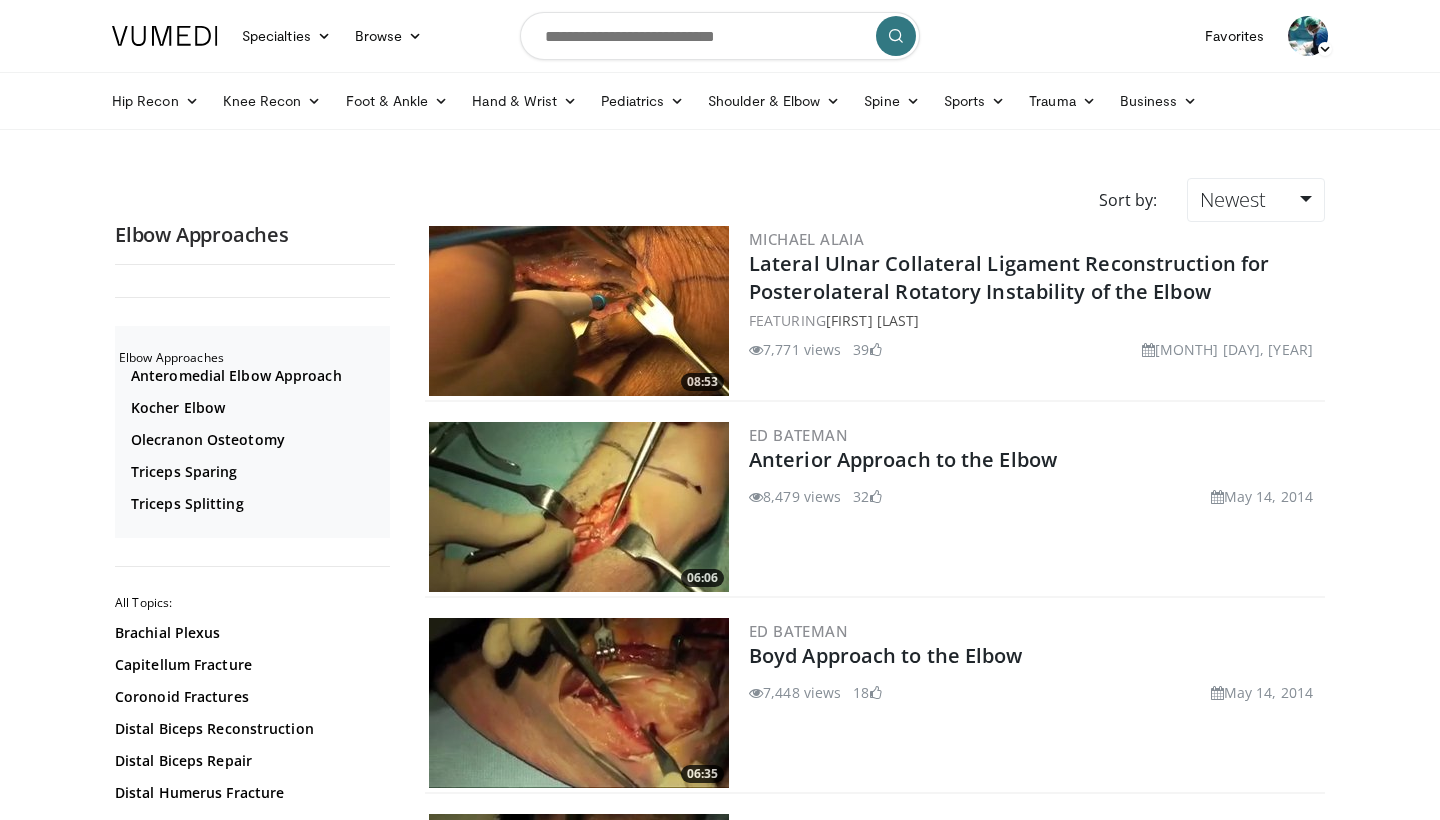 scroll, scrollTop: 0, scrollLeft: 0, axis: both 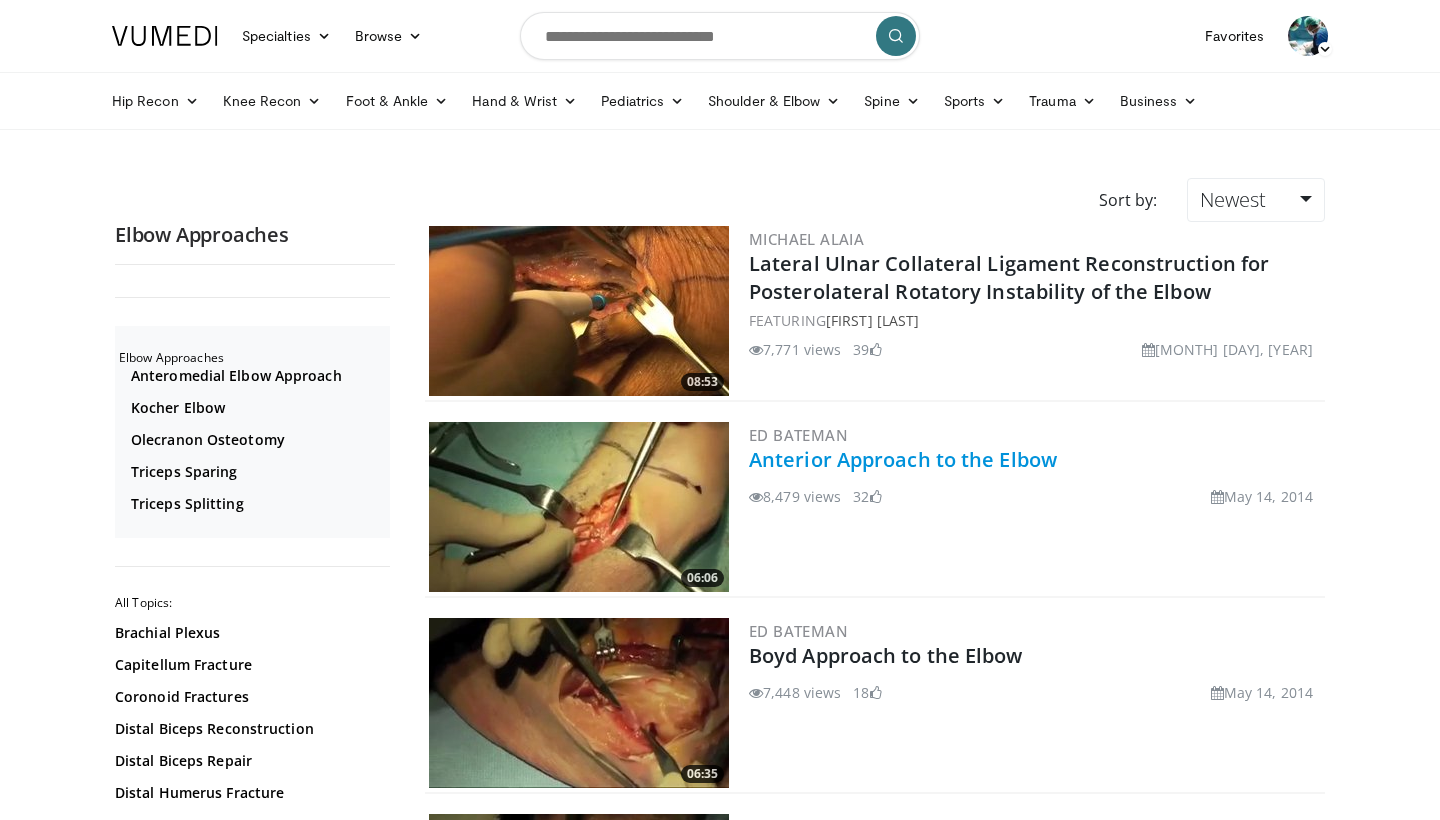 click on "Anterior Approach to the Elbow" at bounding box center [903, 459] 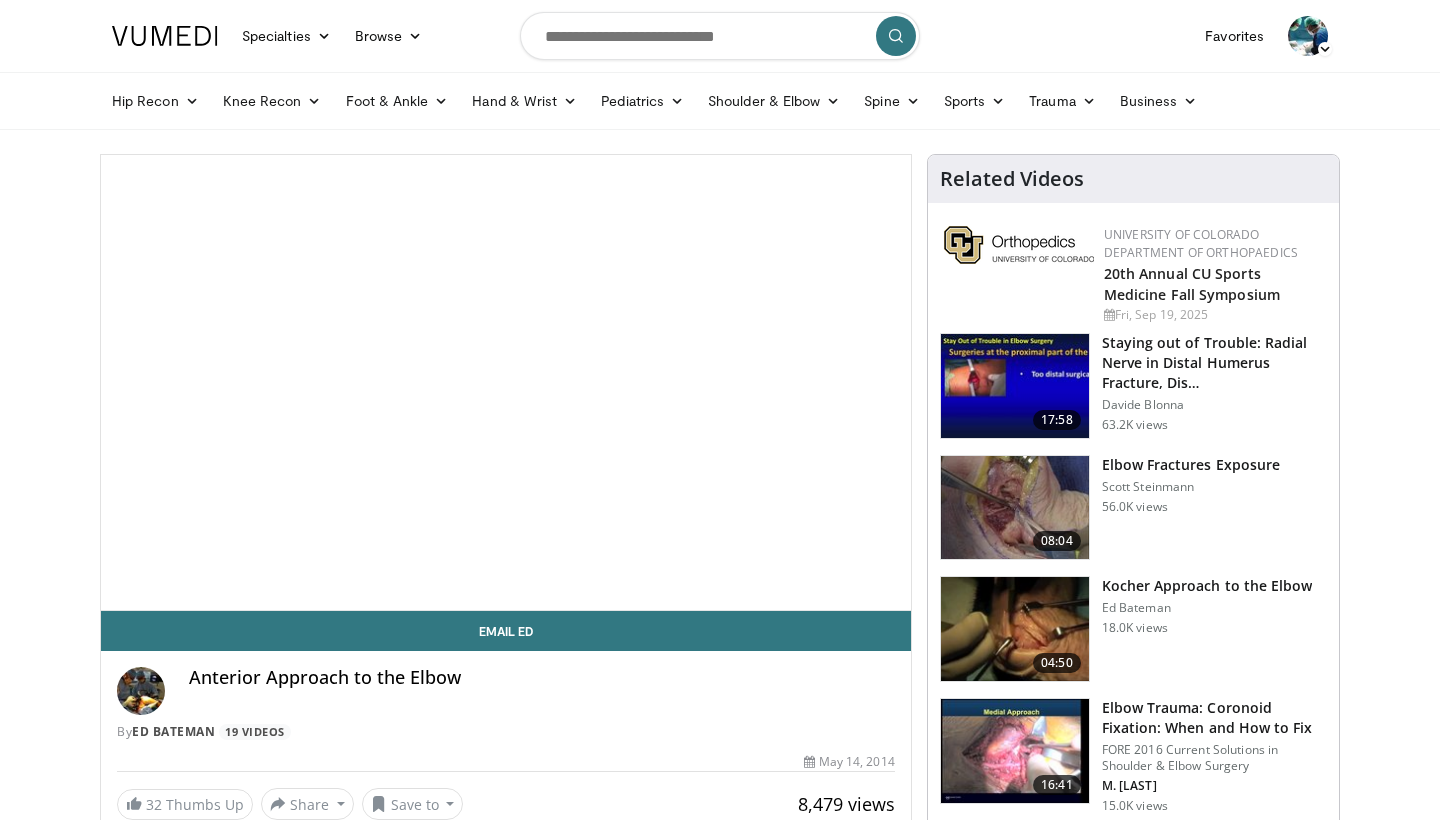 scroll, scrollTop: 0, scrollLeft: 0, axis: both 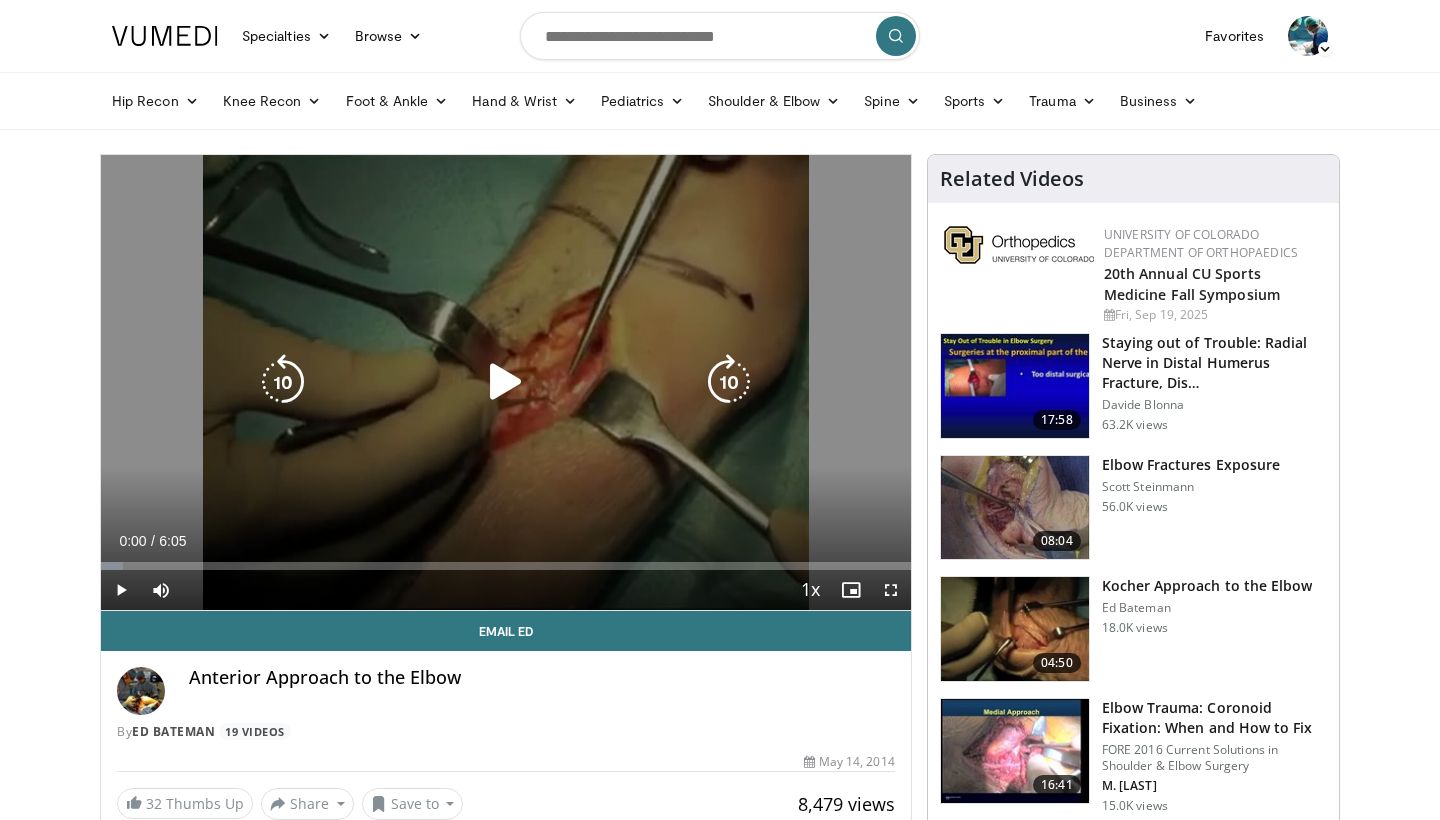 click at bounding box center (506, 382) 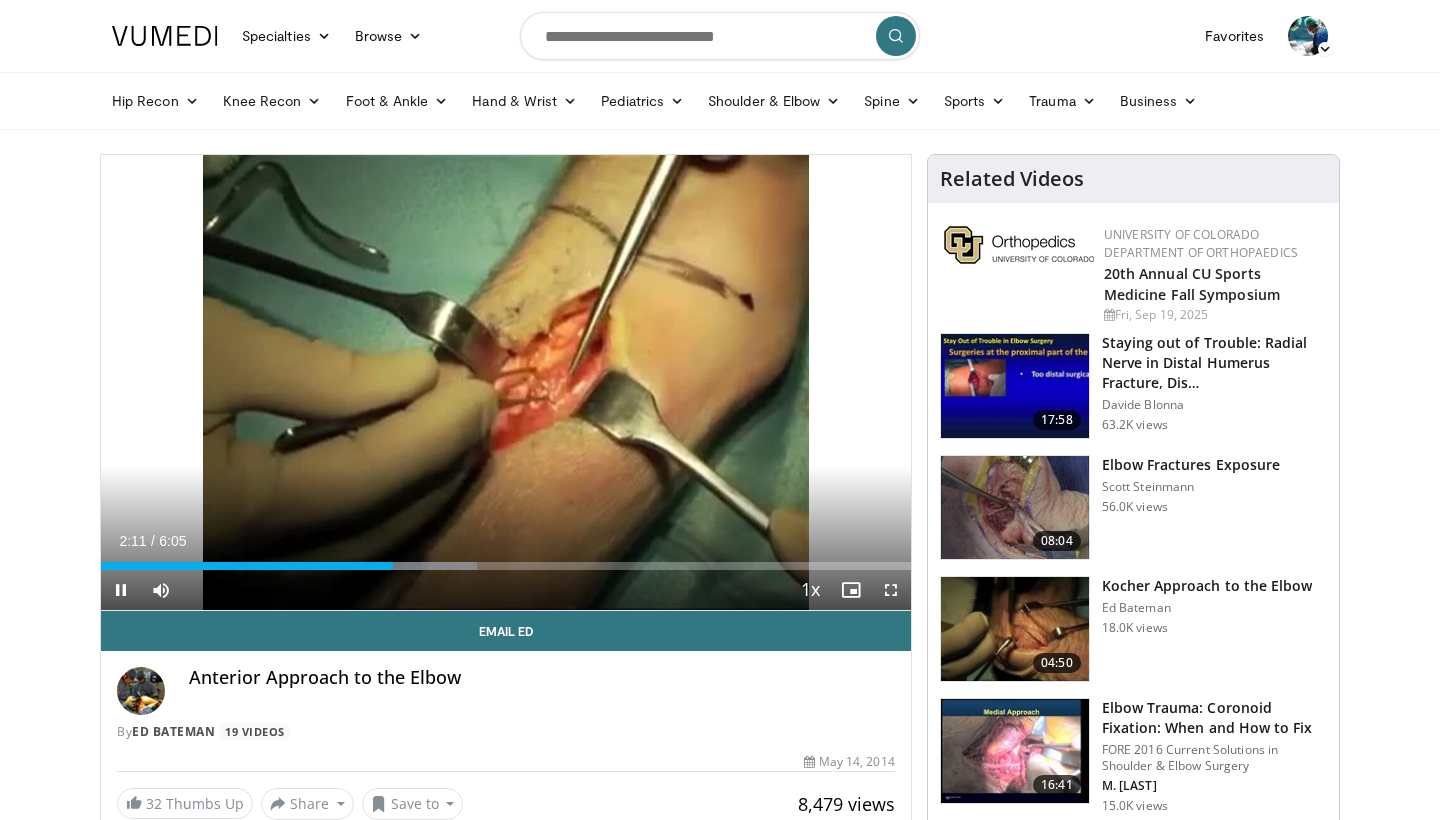 click at bounding box center [891, 590] 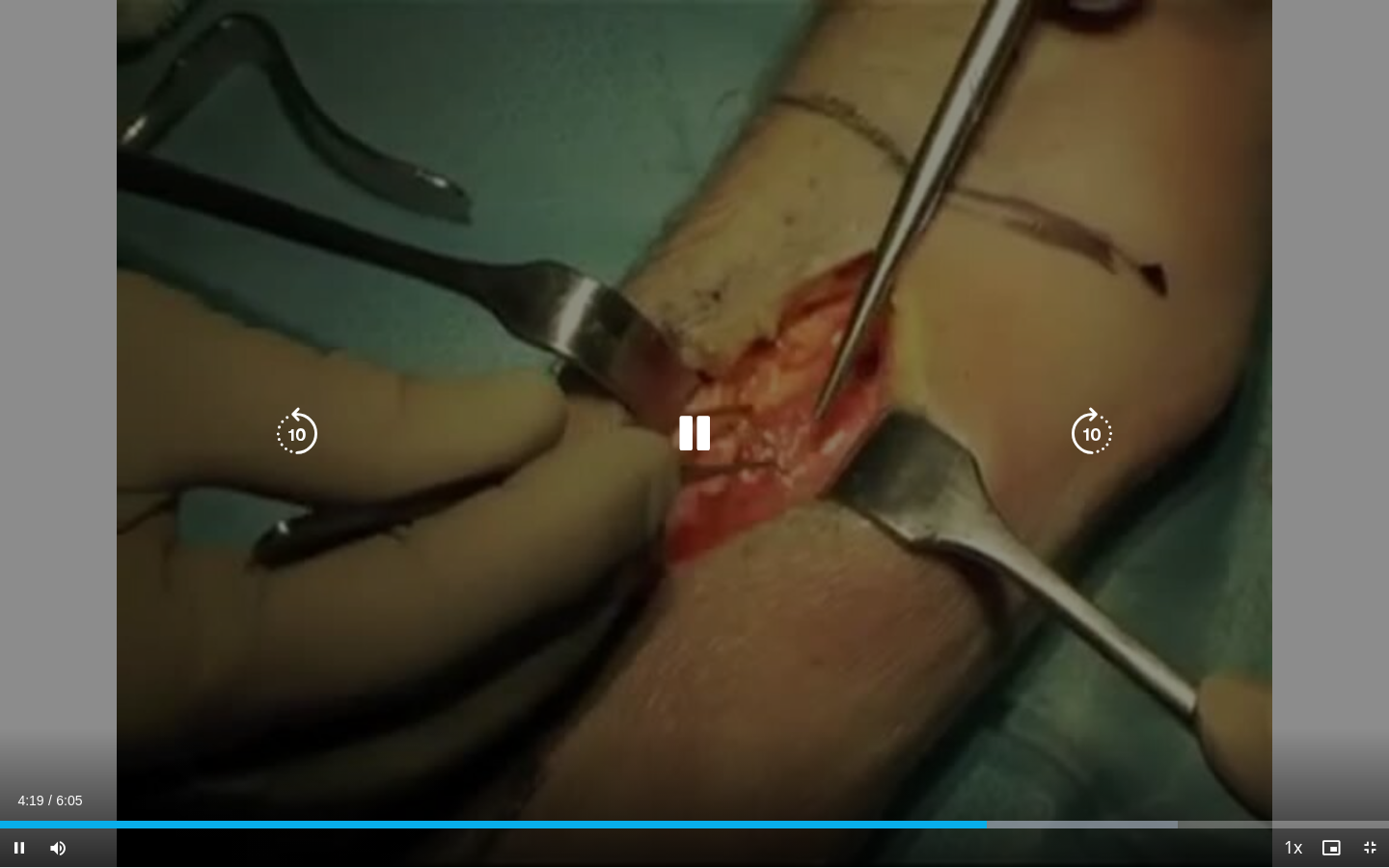 click on "10 seconds
Tap to unmute" at bounding box center (694, 433) 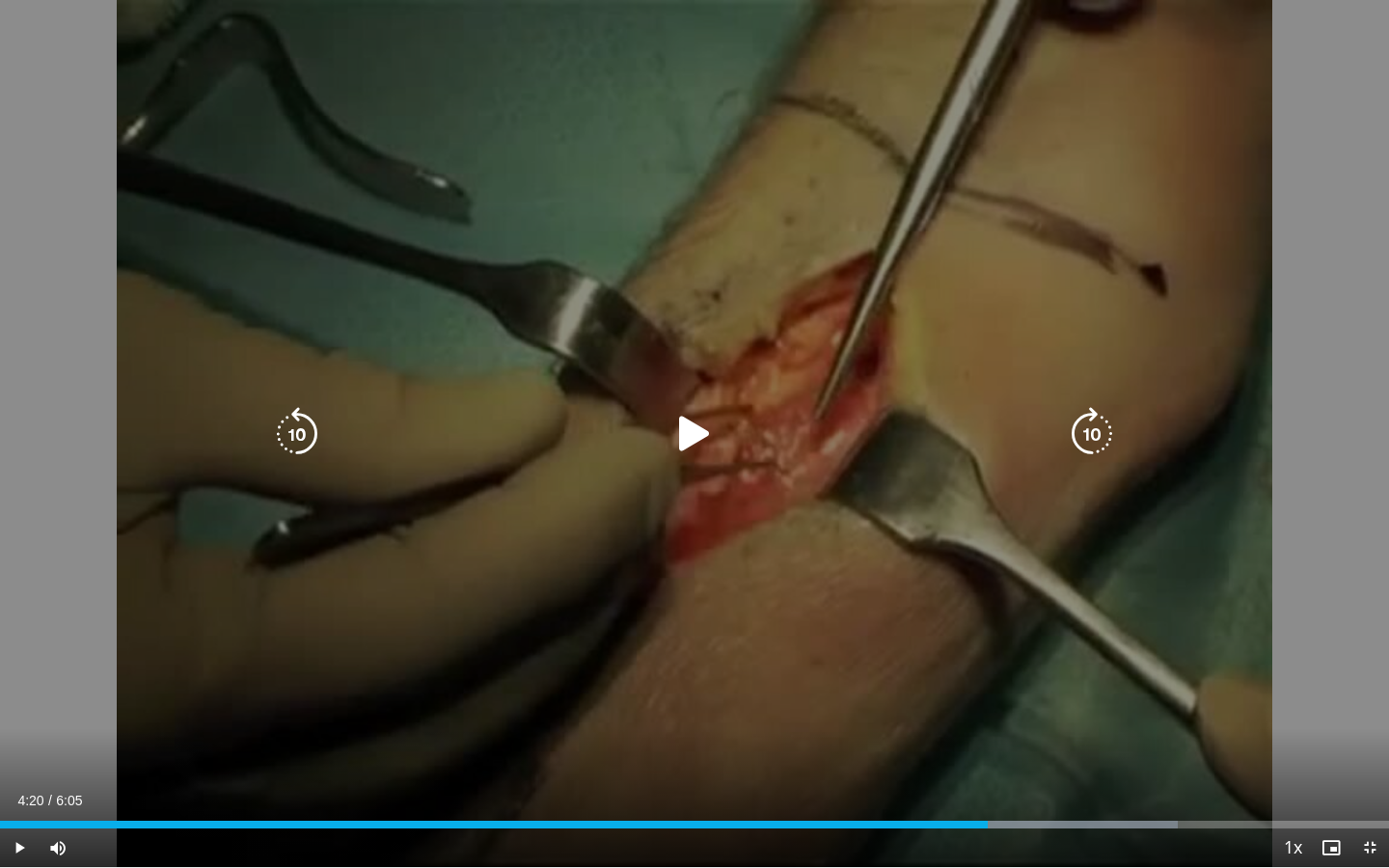 click on "10 seconds
Tap to unmute" at bounding box center [694, 433] 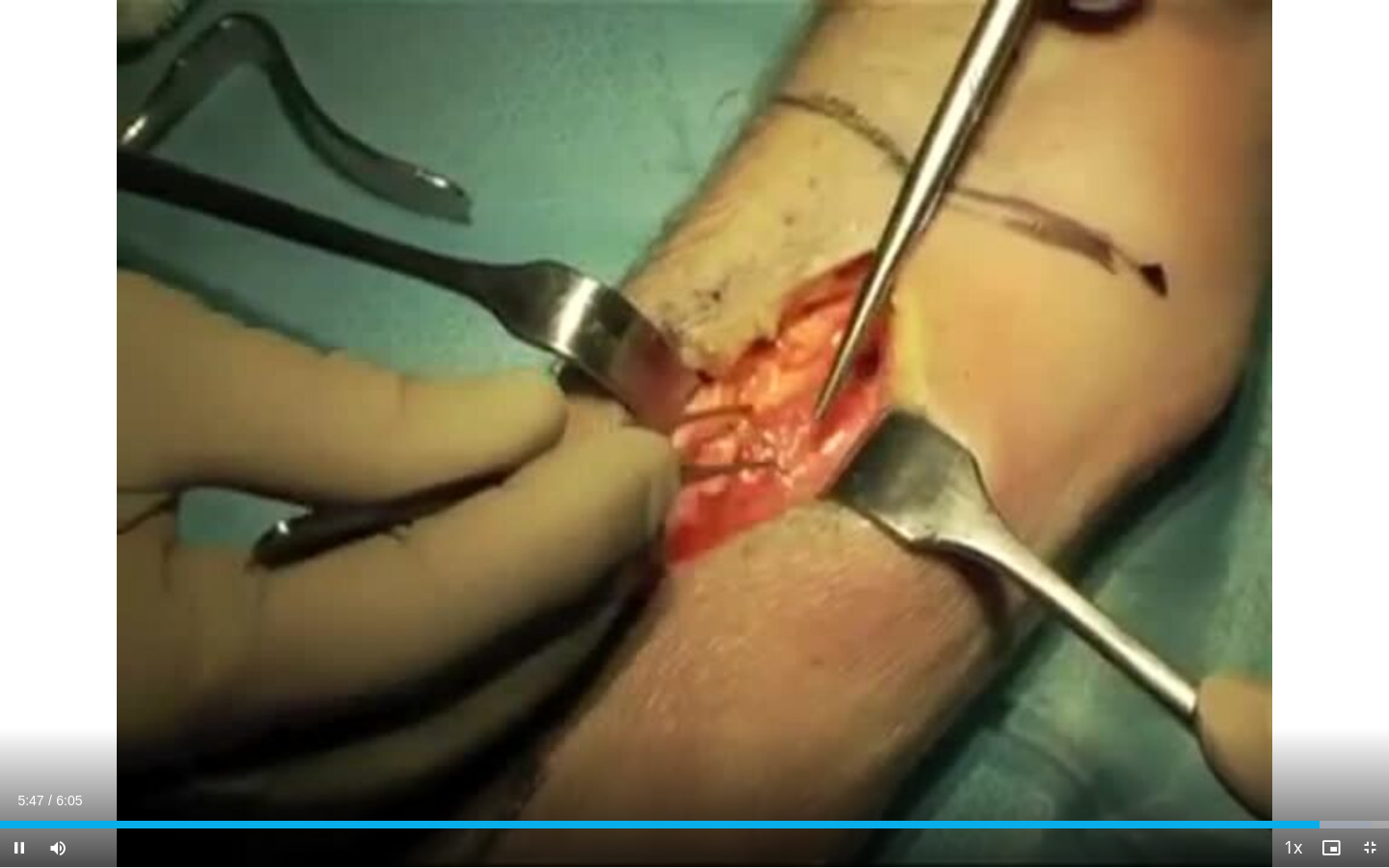 click at bounding box center [1370, 848] 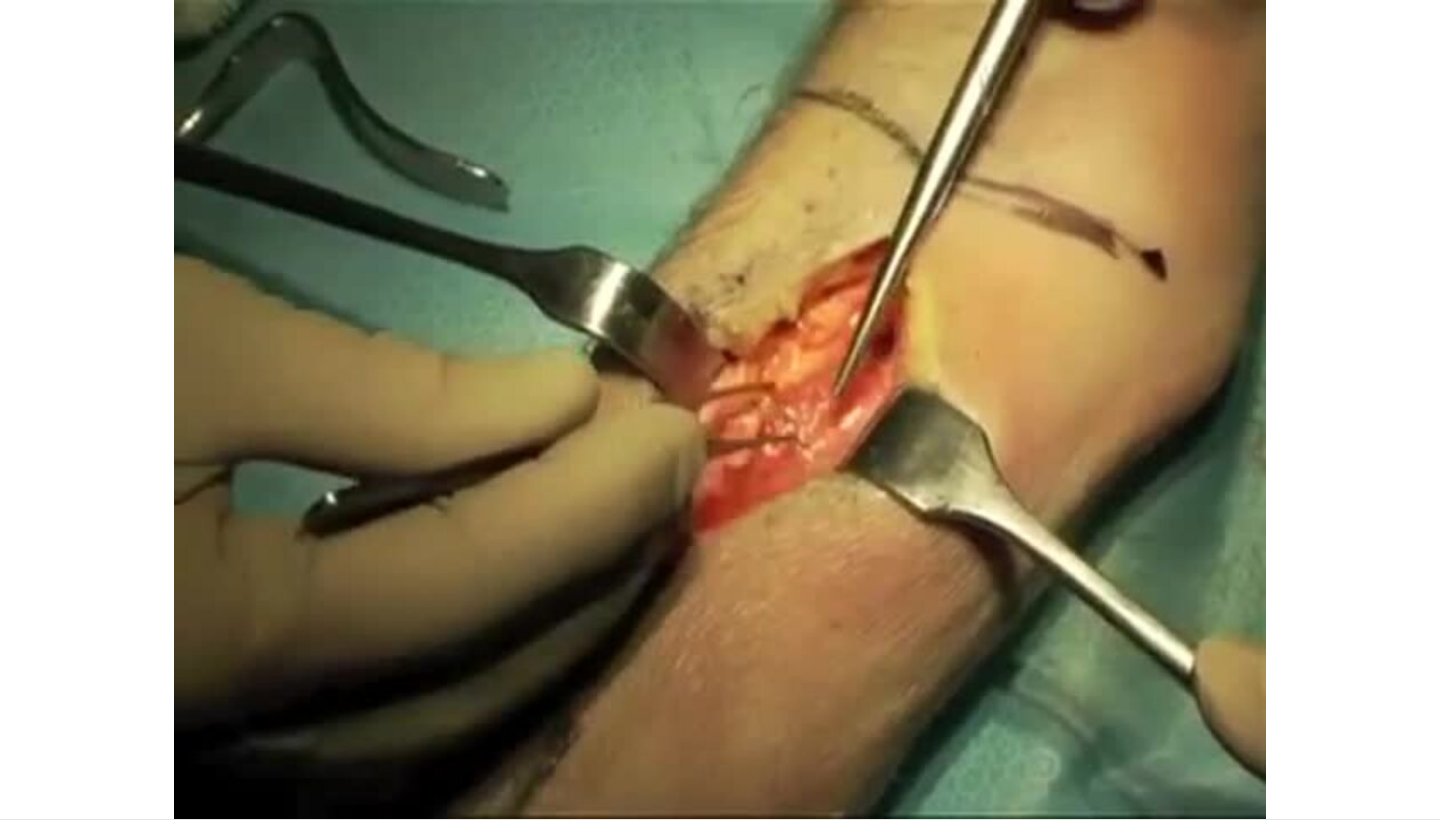scroll, scrollTop: 37, scrollLeft: 0, axis: vertical 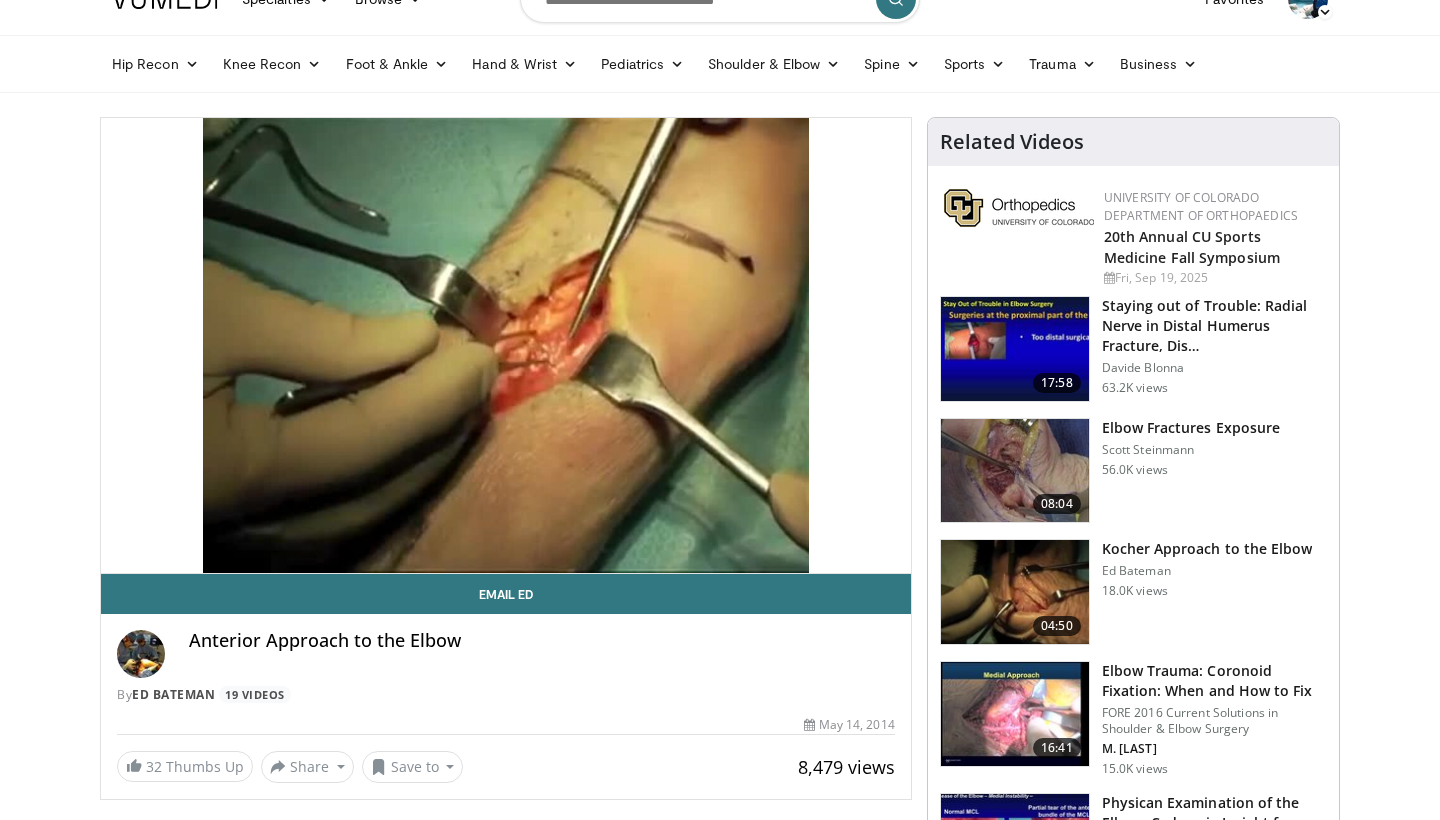 click at bounding box center (1015, 592) 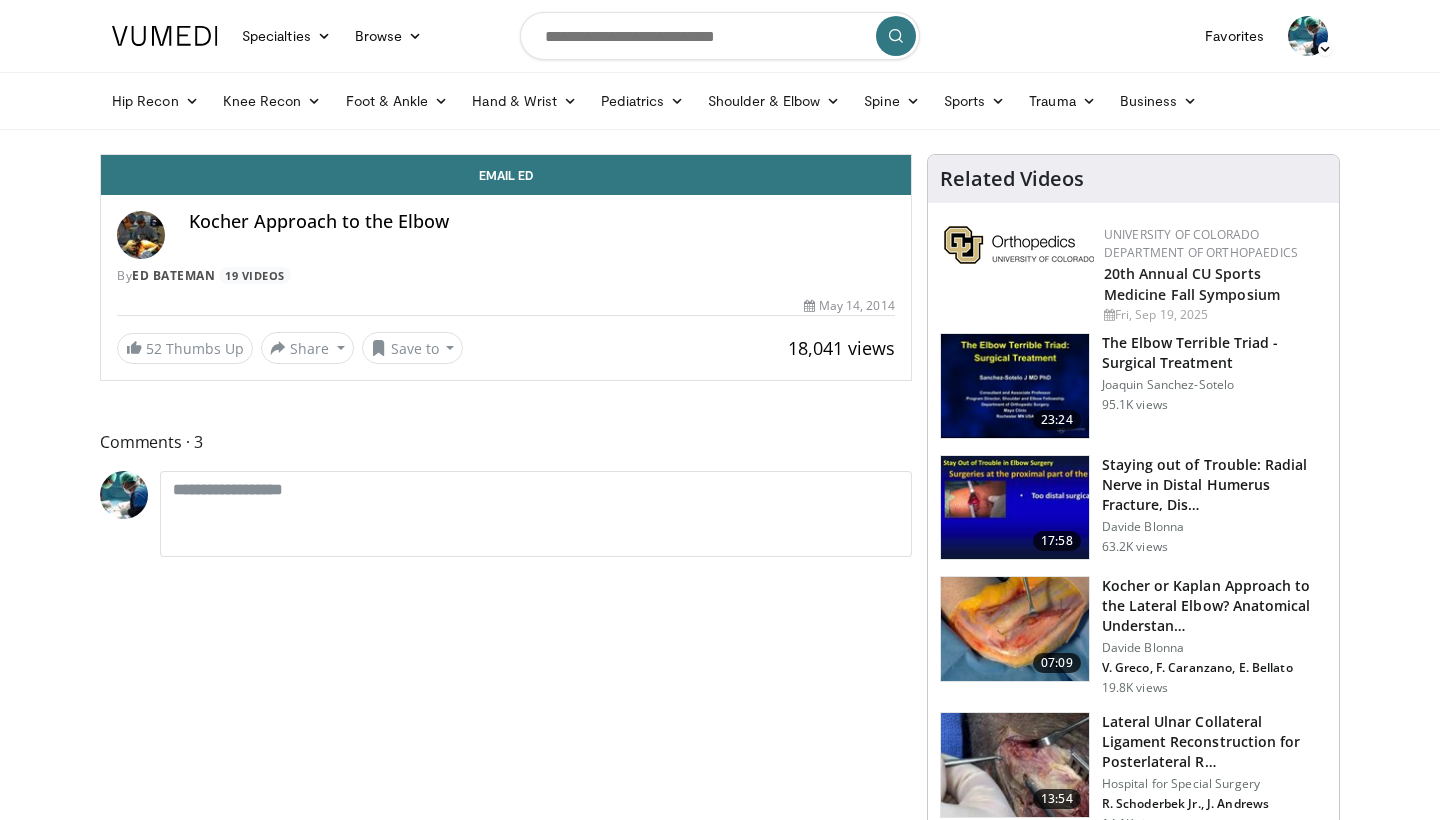 scroll, scrollTop: 0, scrollLeft: 0, axis: both 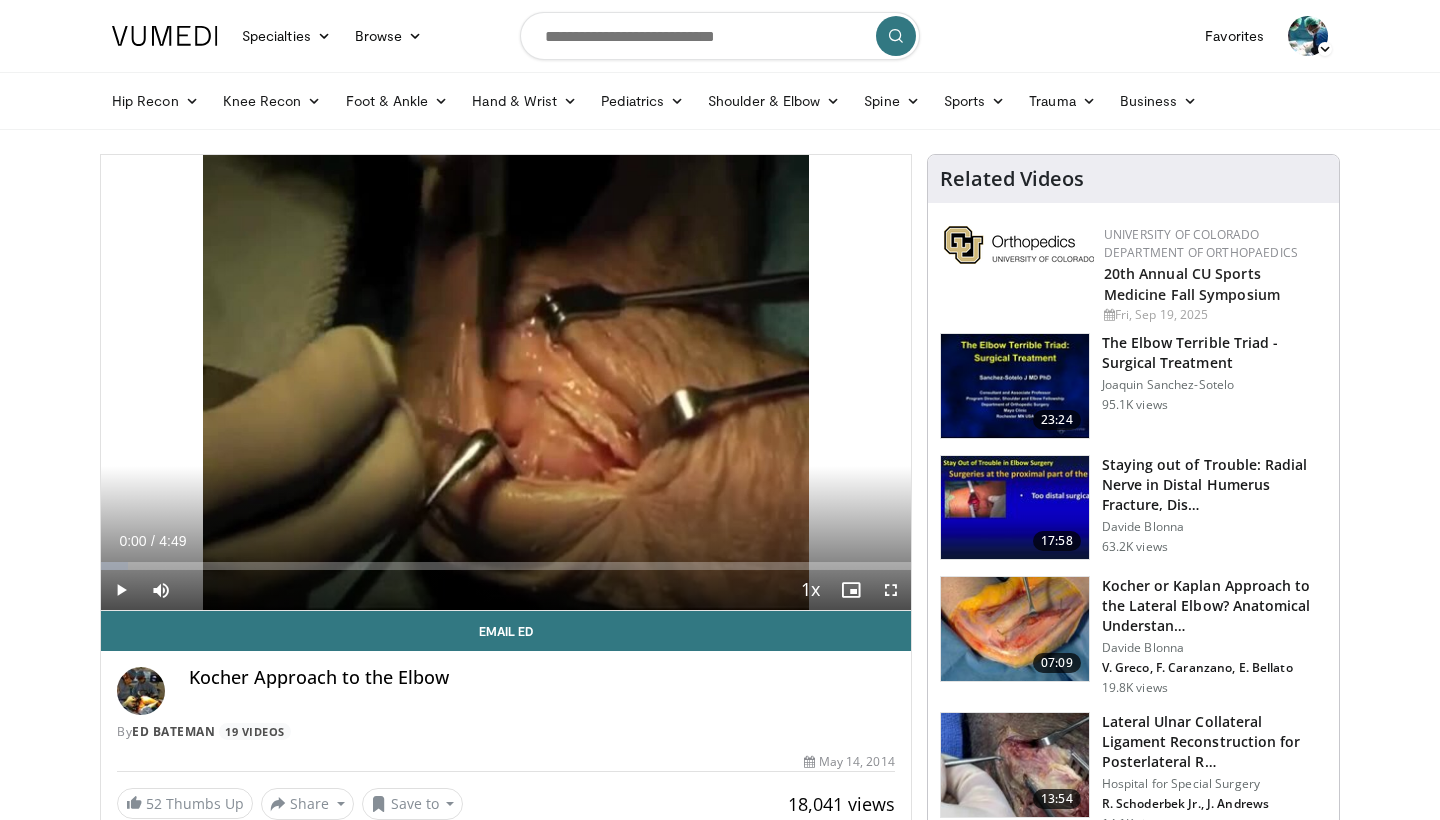 click at bounding box center (121, 590) 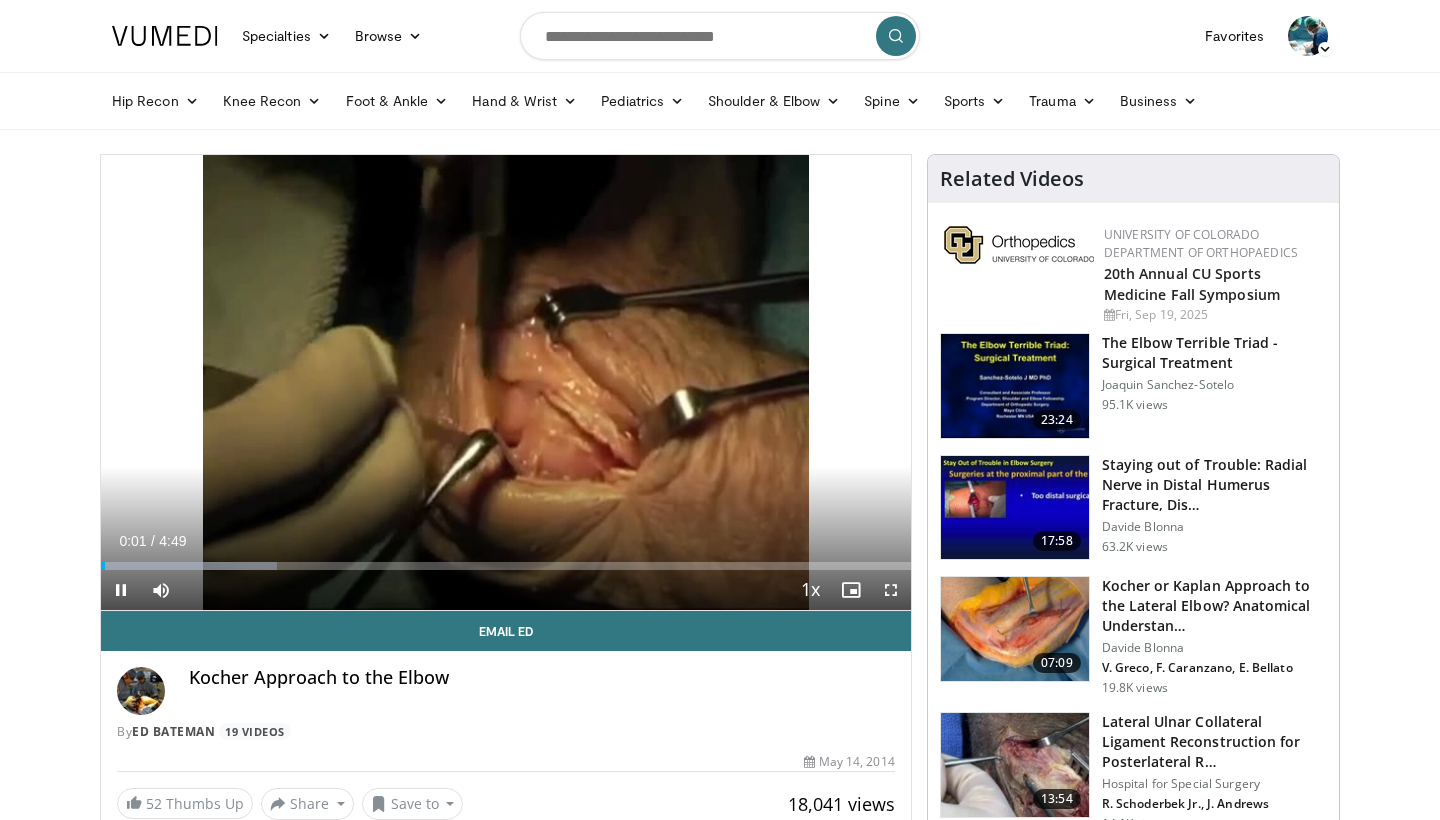 click at bounding box center [891, 590] 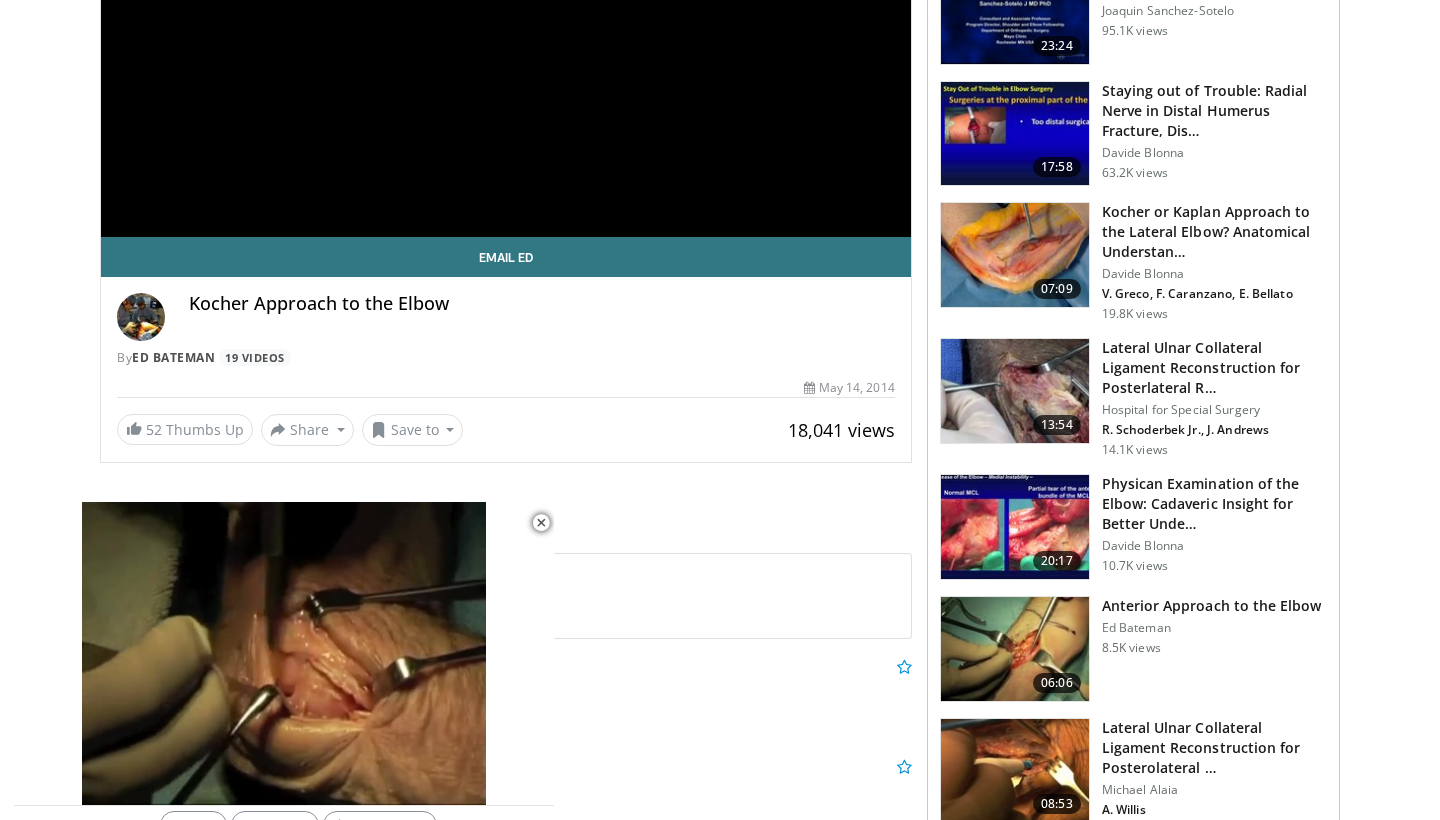 scroll, scrollTop: 382, scrollLeft: 0, axis: vertical 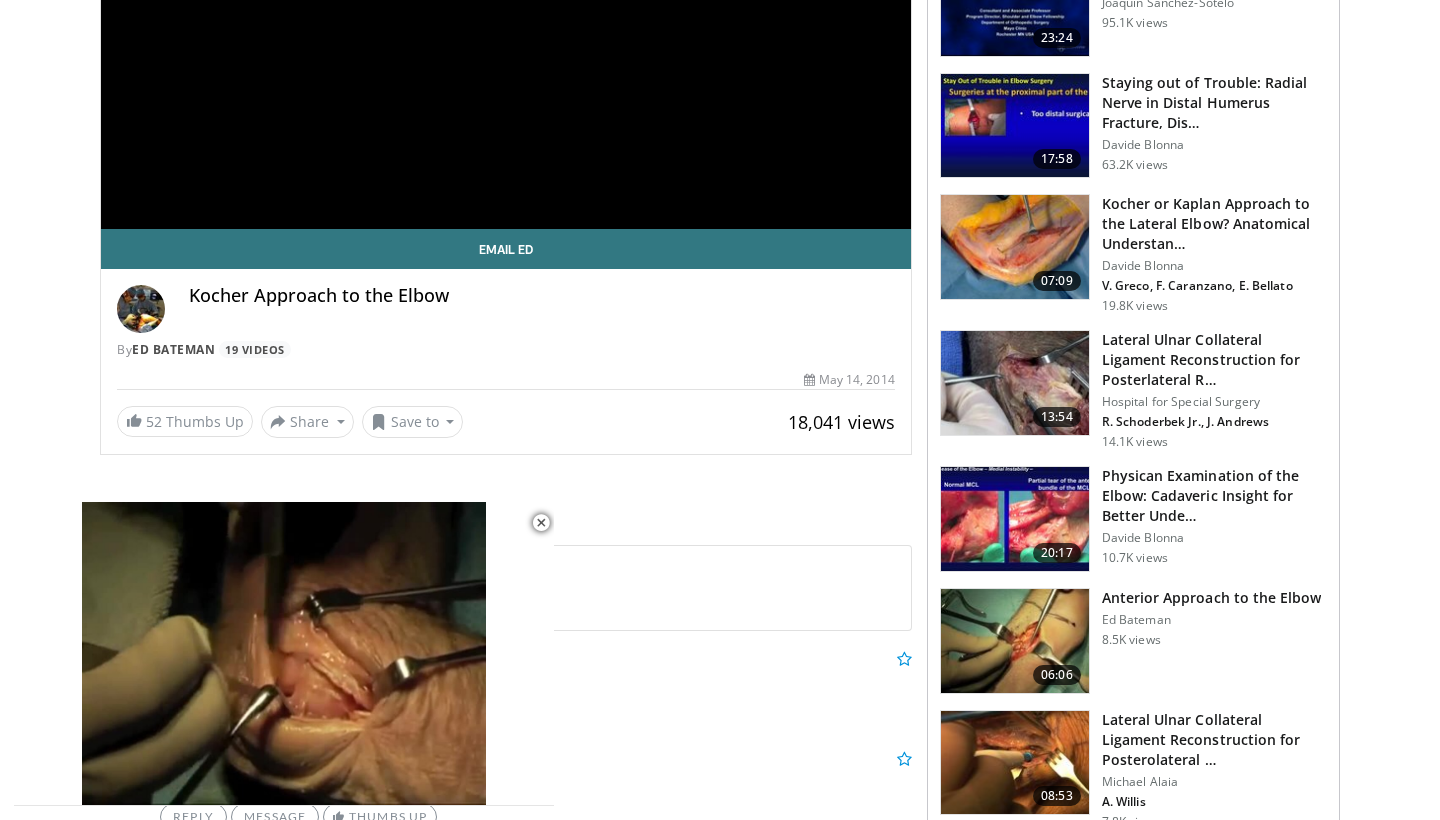 click on "Anterior Approach to the Elbow" at bounding box center (1212, 598) 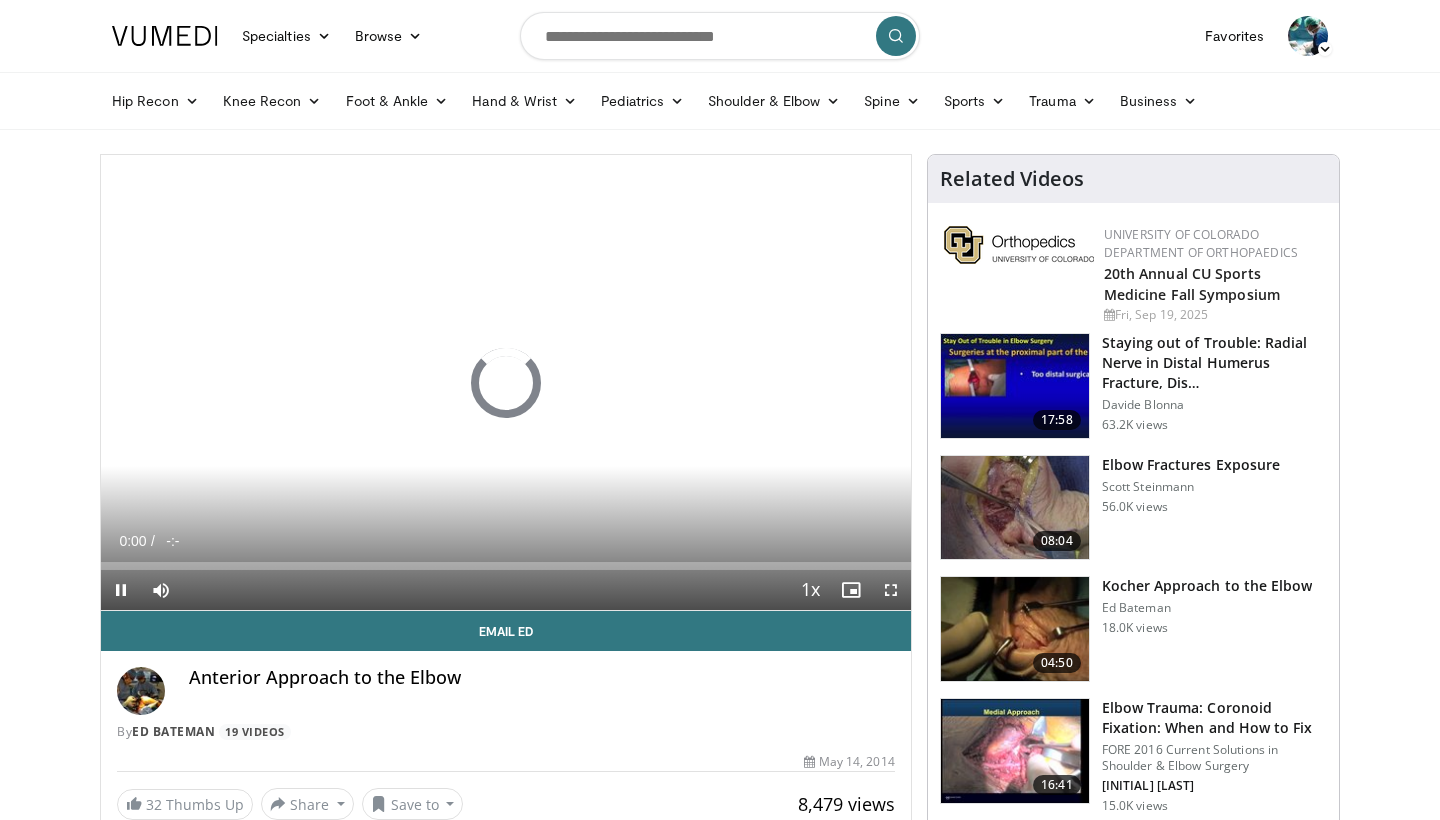 scroll, scrollTop: 0, scrollLeft: 0, axis: both 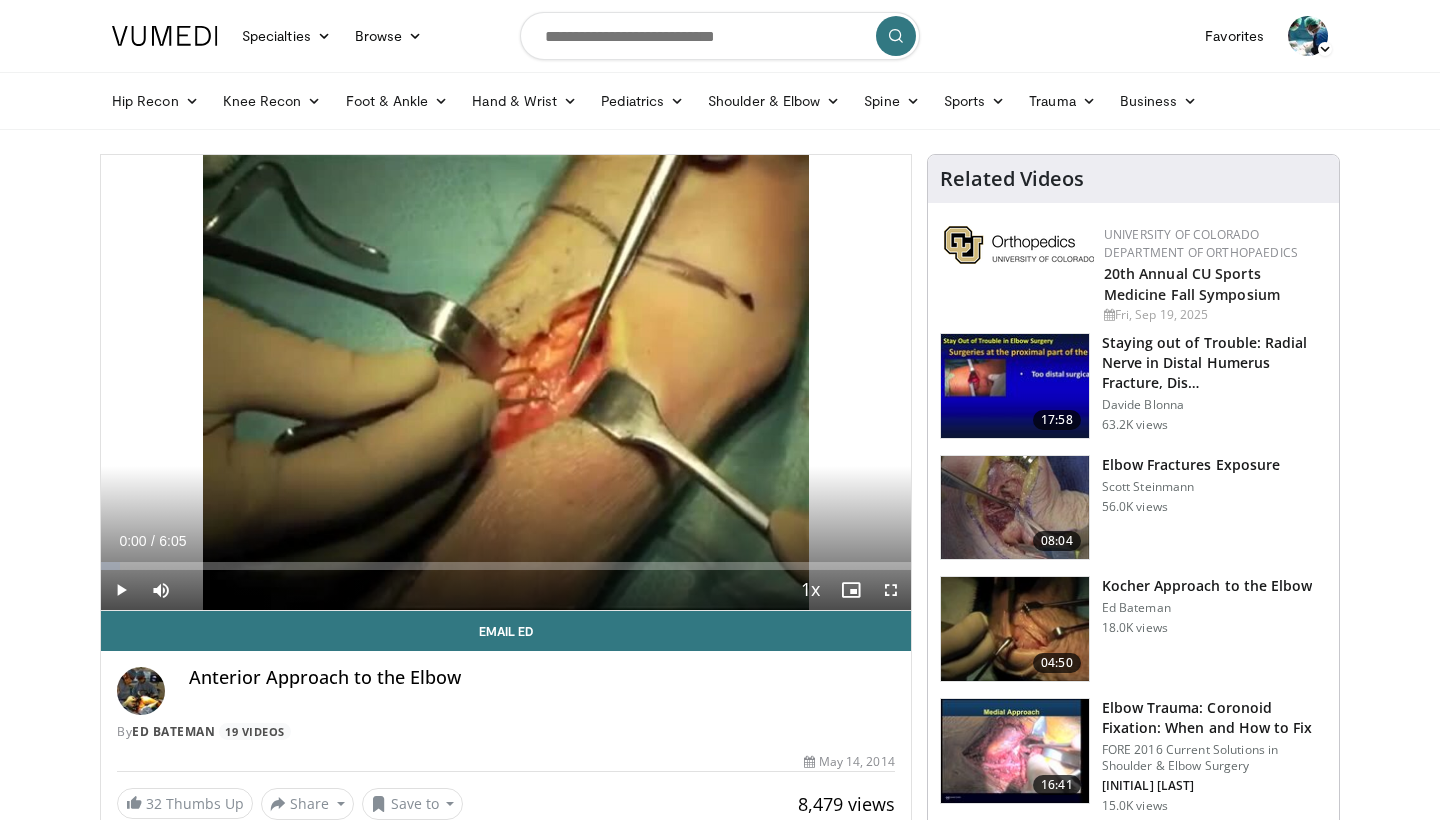 click at bounding box center (121, 590) 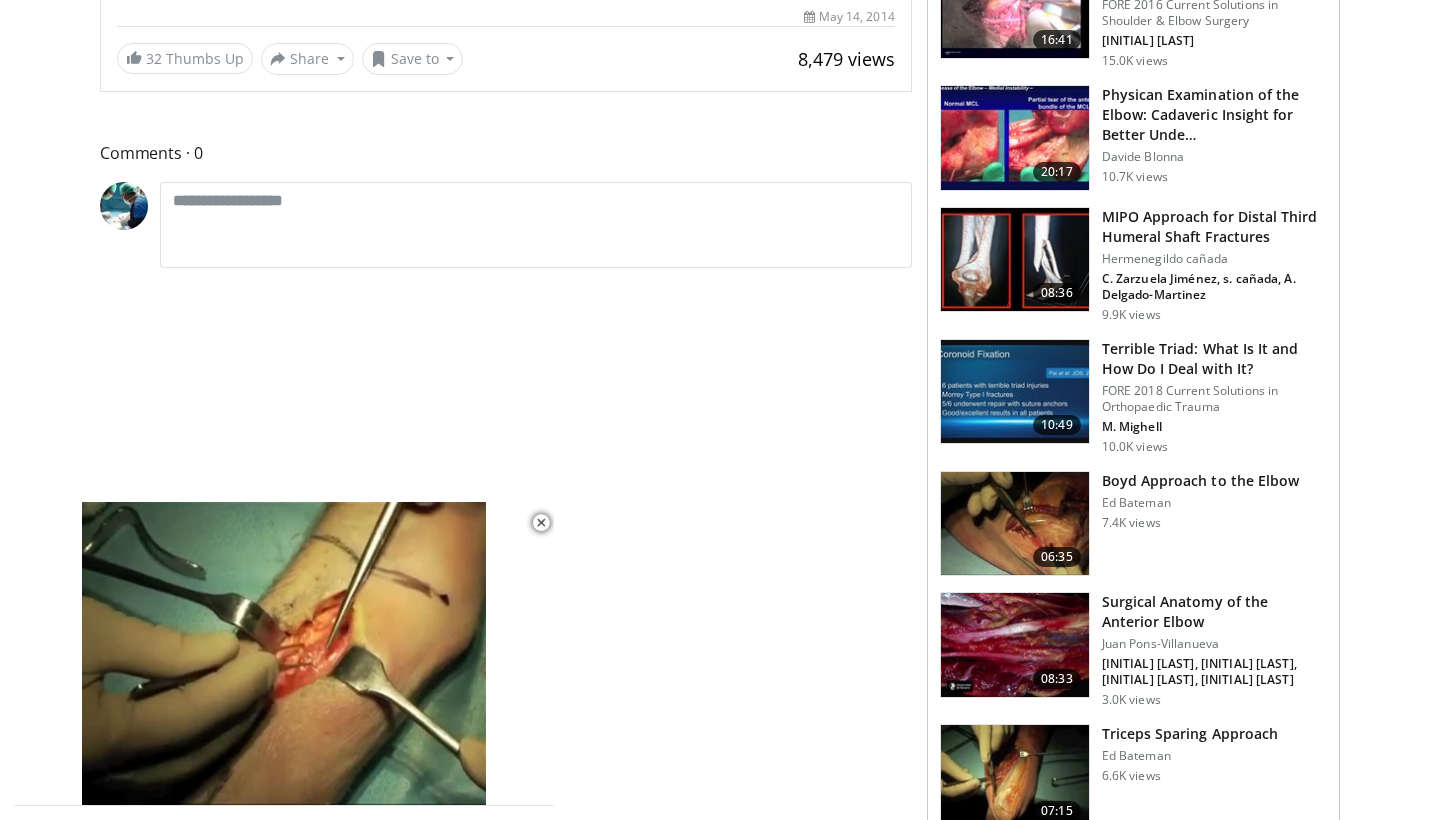 scroll, scrollTop: 746, scrollLeft: 0, axis: vertical 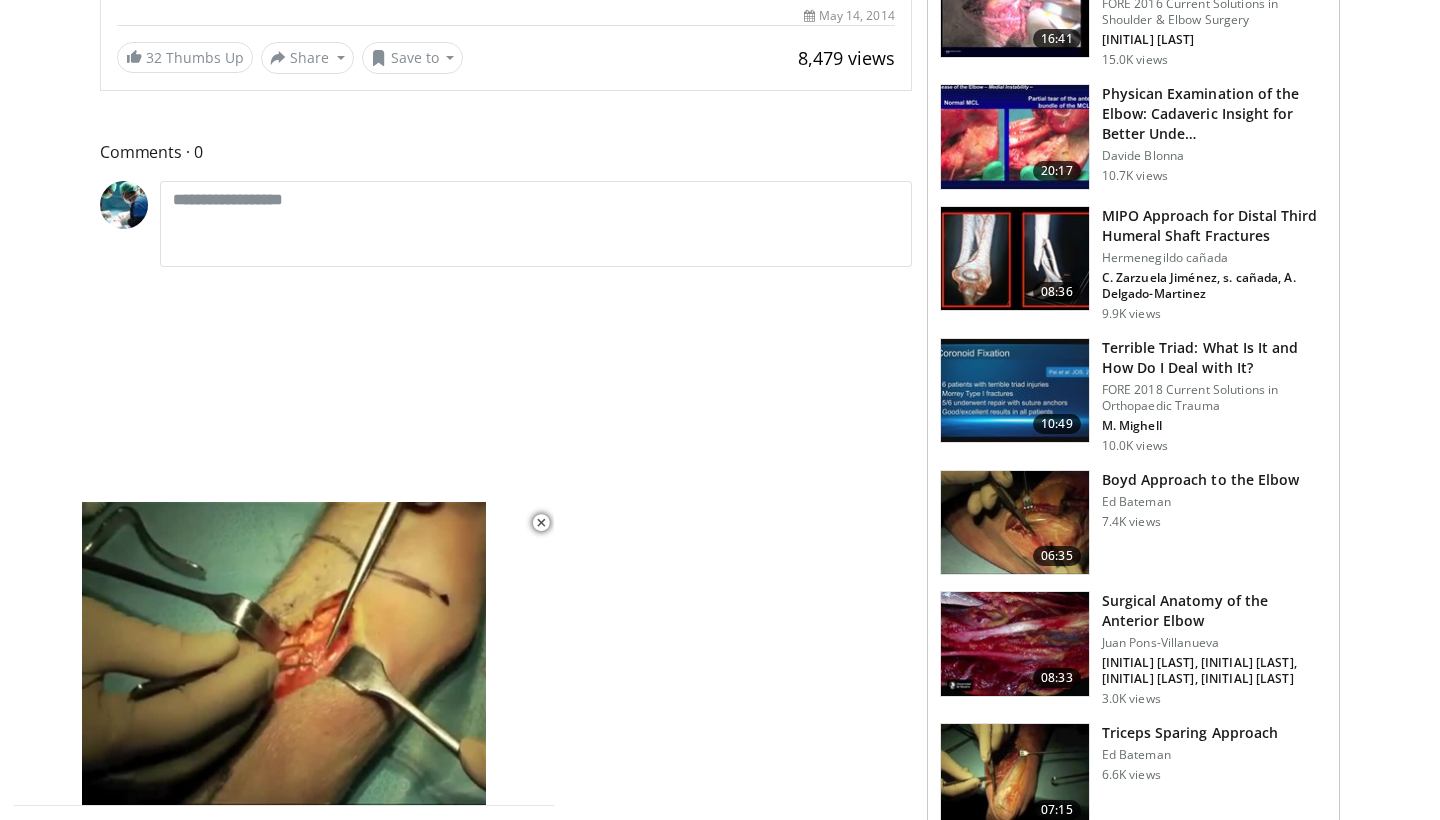 click on "Boyd Approach to the Elbow" at bounding box center (1201, 480) 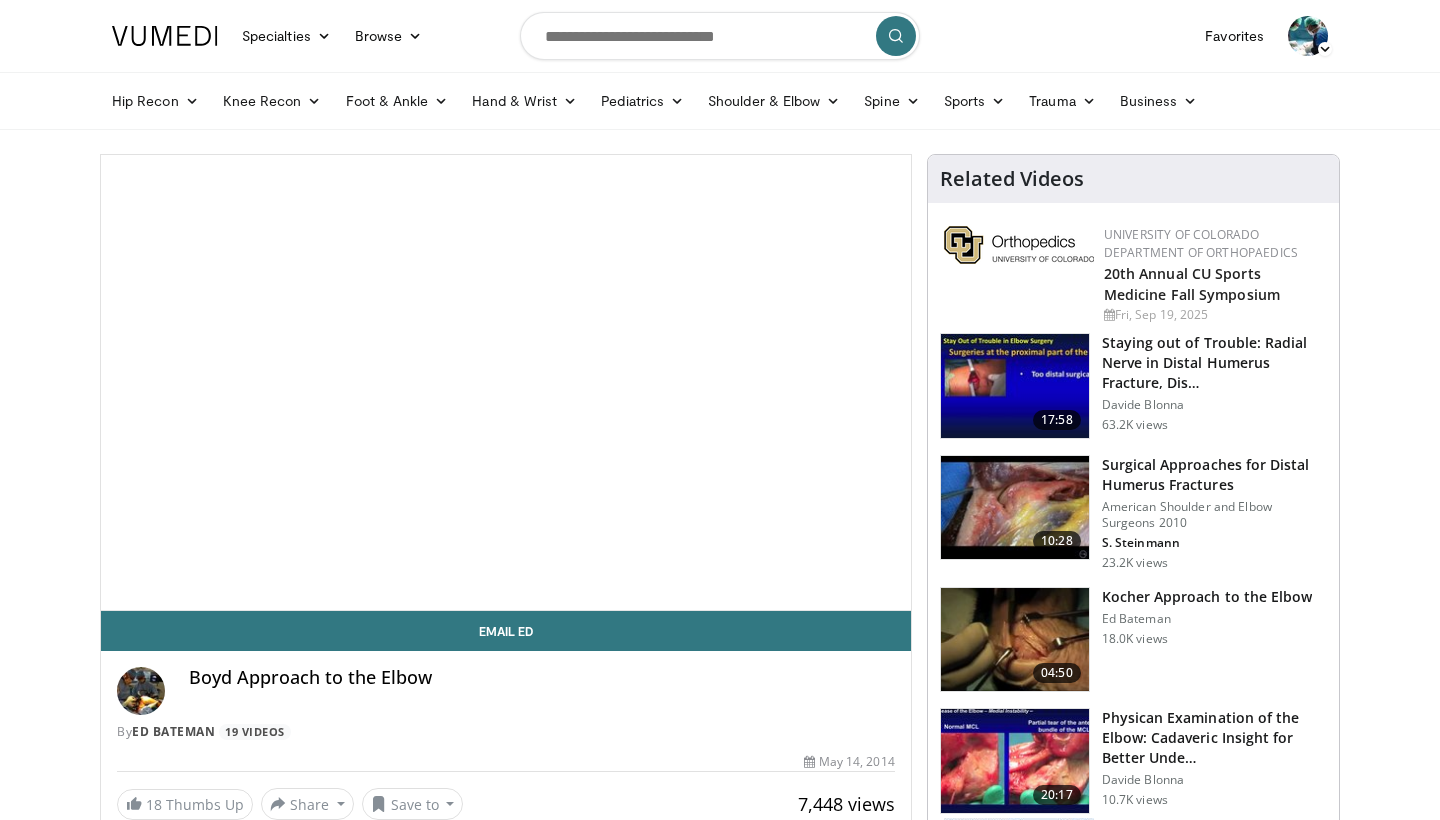 scroll, scrollTop: 0, scrollLeft: 0, axis: both 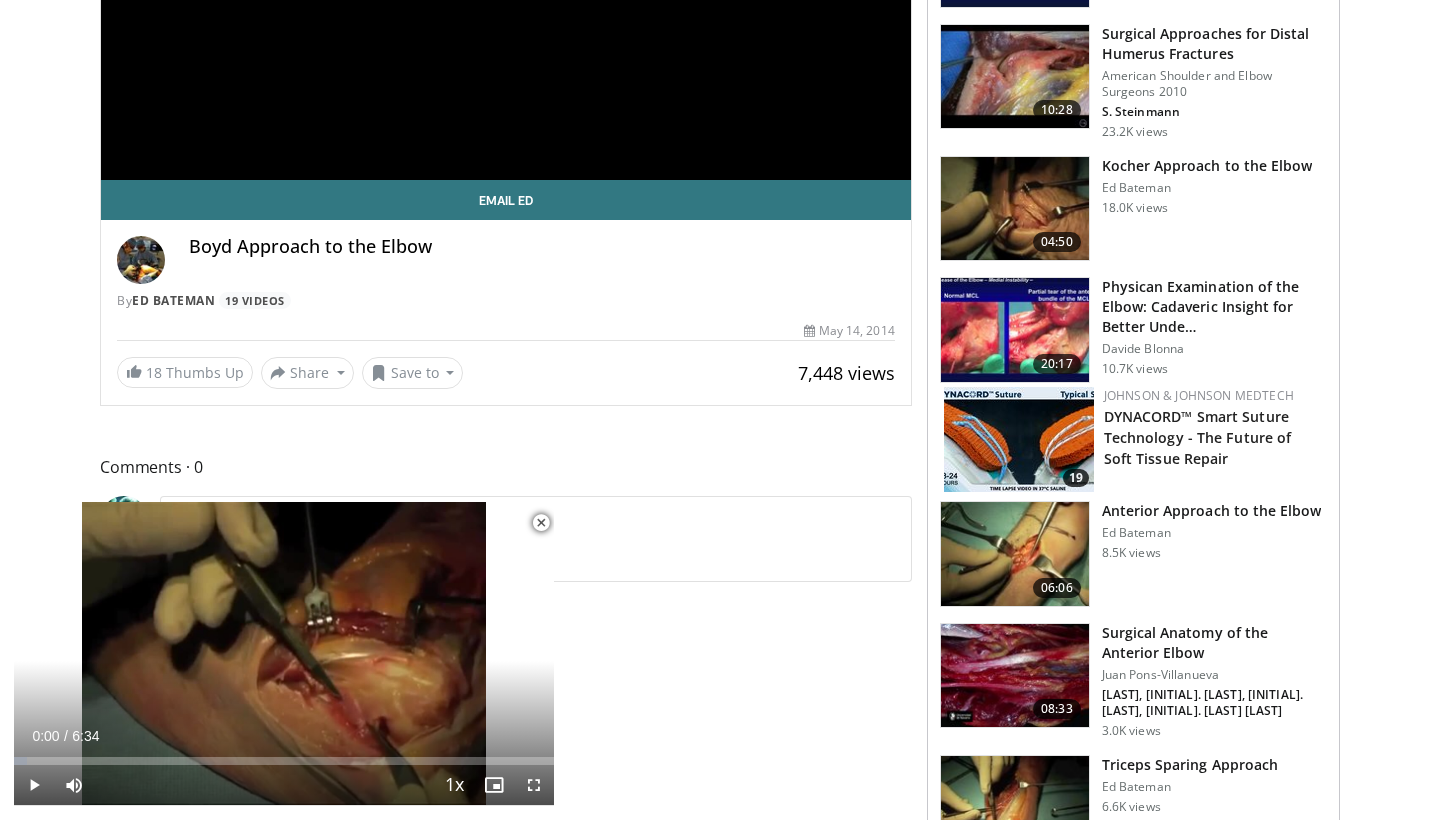 click on "Surgical Anatomy of the Anterior Elbow" at bounding box center [1214, 643] 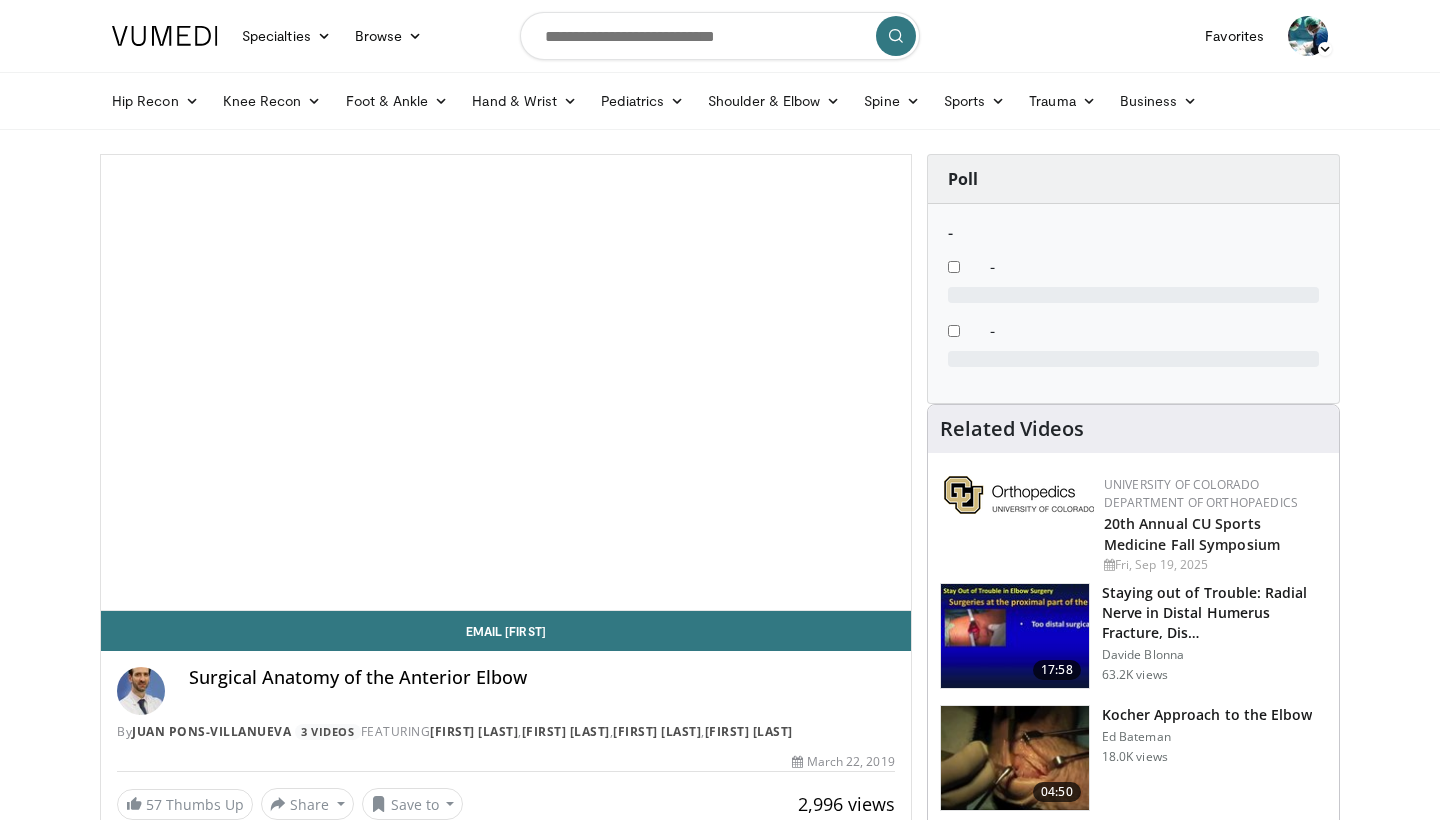 scroll, scrollTop: 0, scrollLeft: 0, axis: both 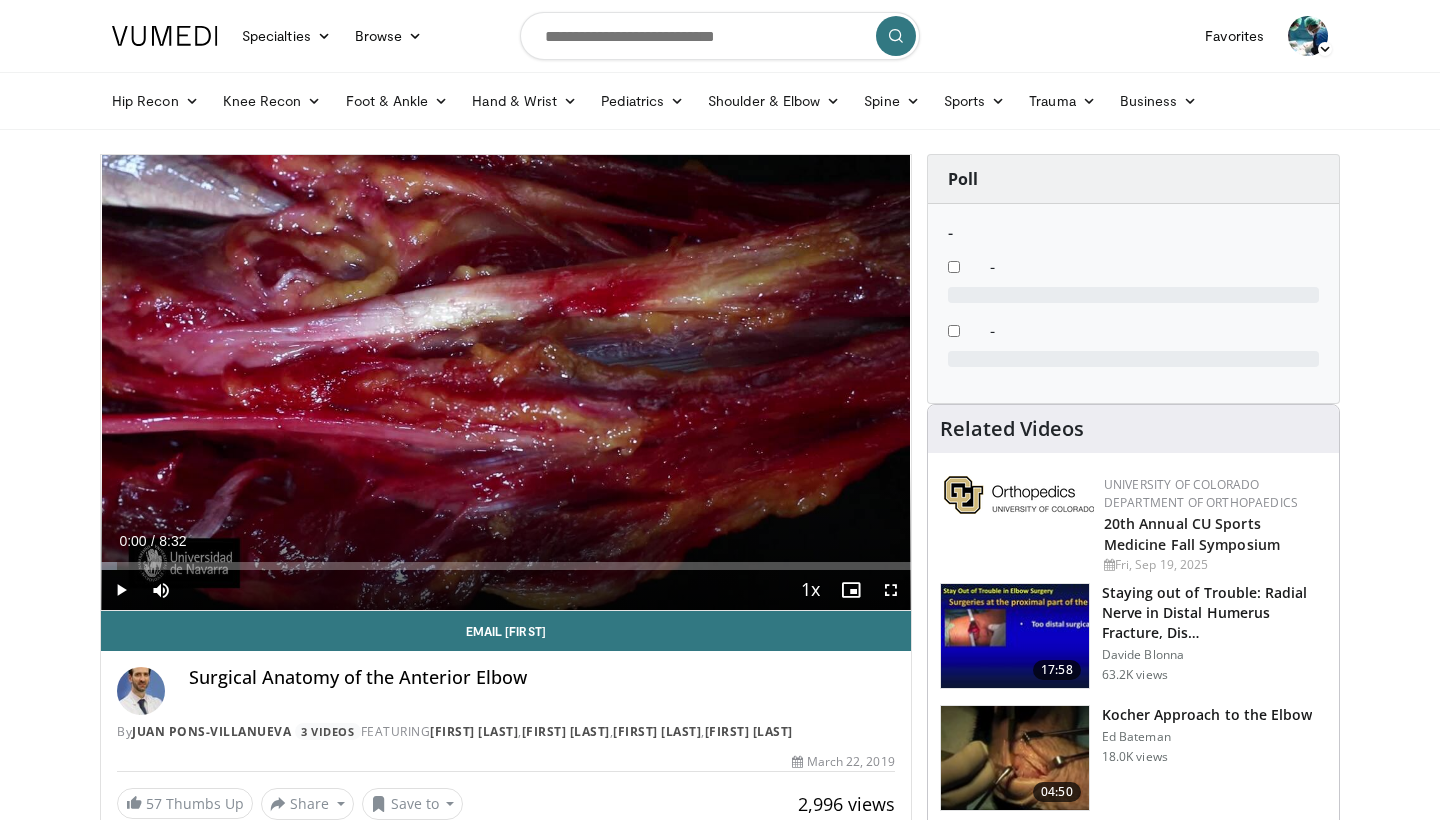 click at bounding box center (121, 590) 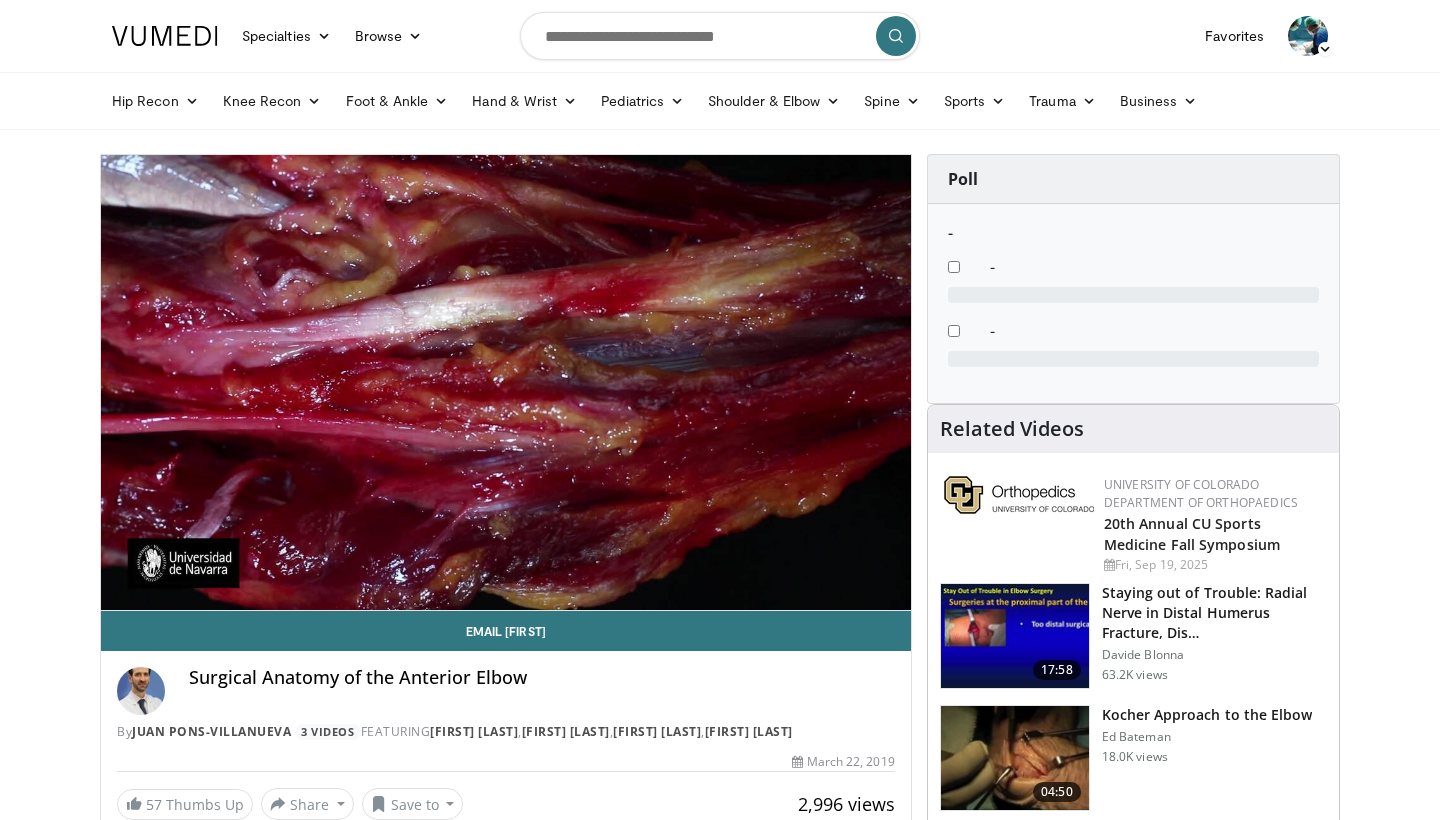 scroll, scrollTop: 0, scrollLeft: 0, axis: both 